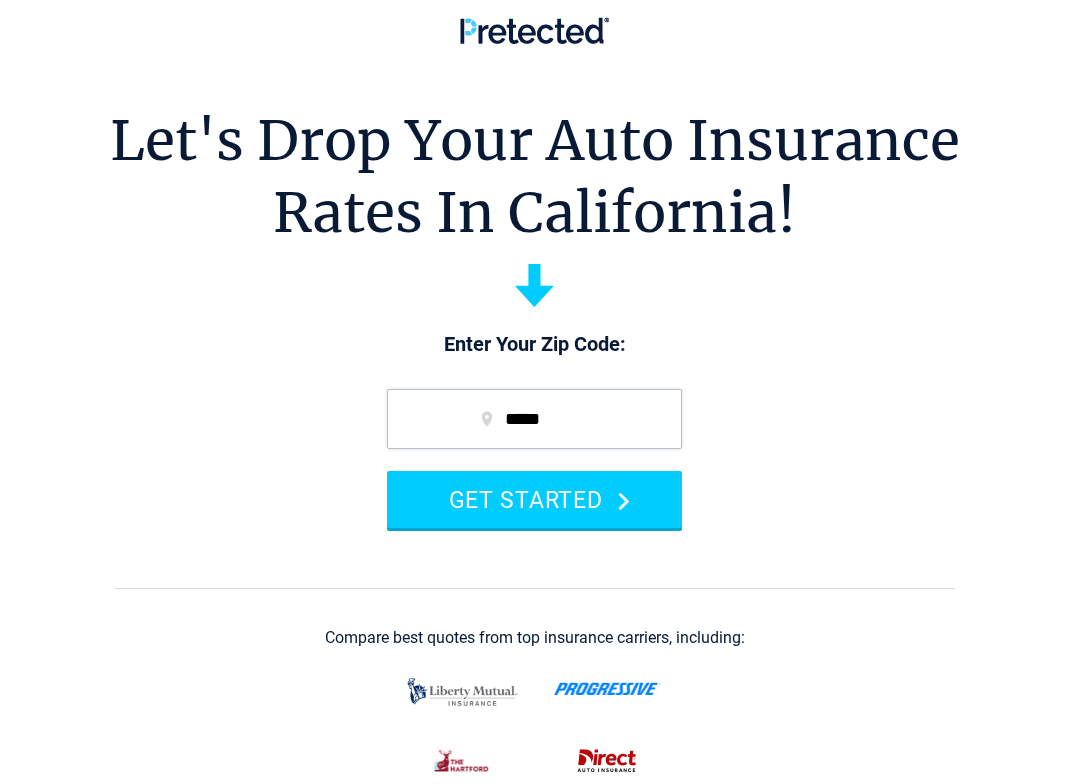 scroll, scrollTop: 0, scrollLeft: 0, axis: both 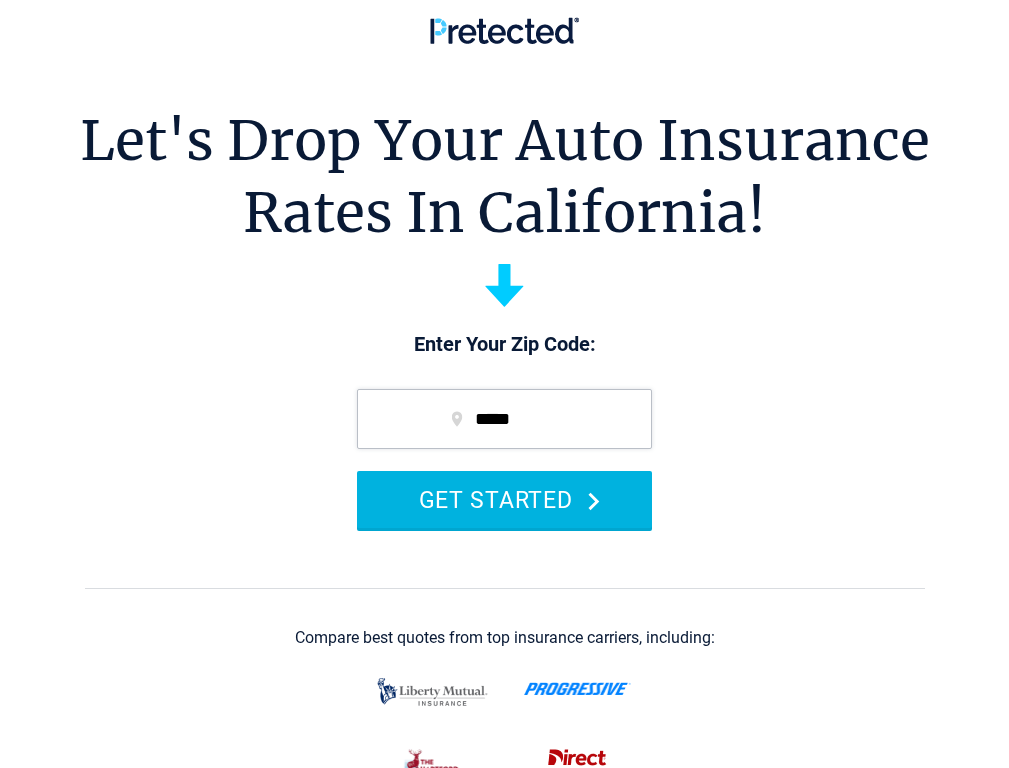 drag, startPoint x: 475, startPoint y: 523, endPoint x: 475, endPoint y: 512, distance: 11 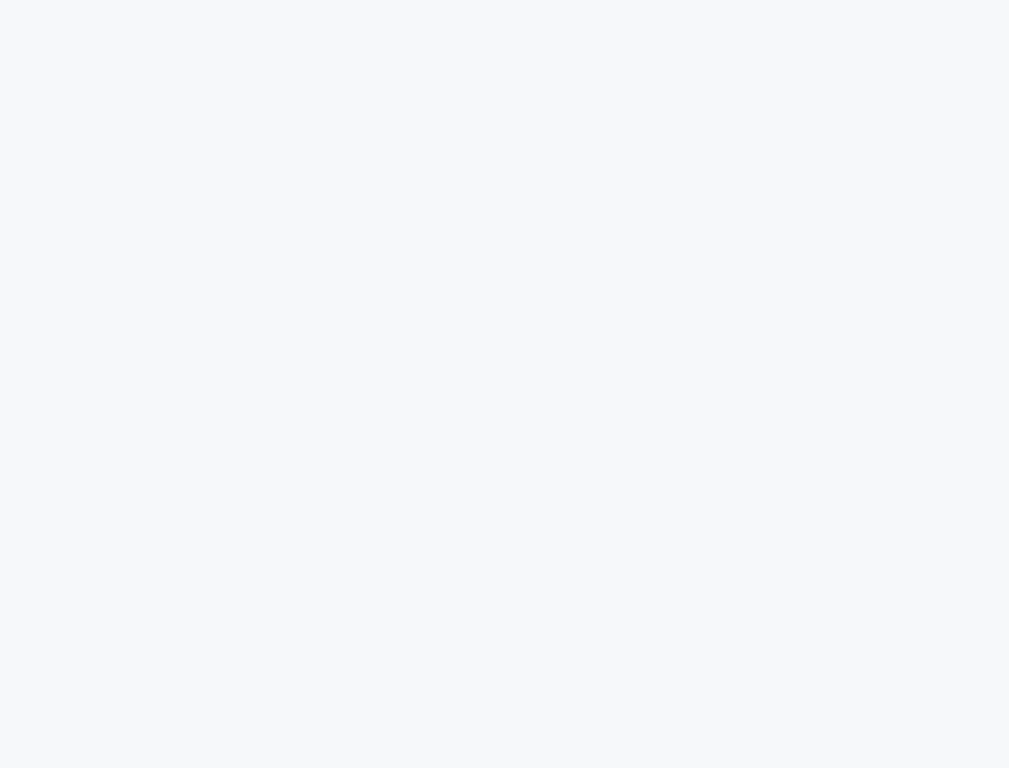 scroll, scrollTop: 0, scrollLeft: 0, axis: both 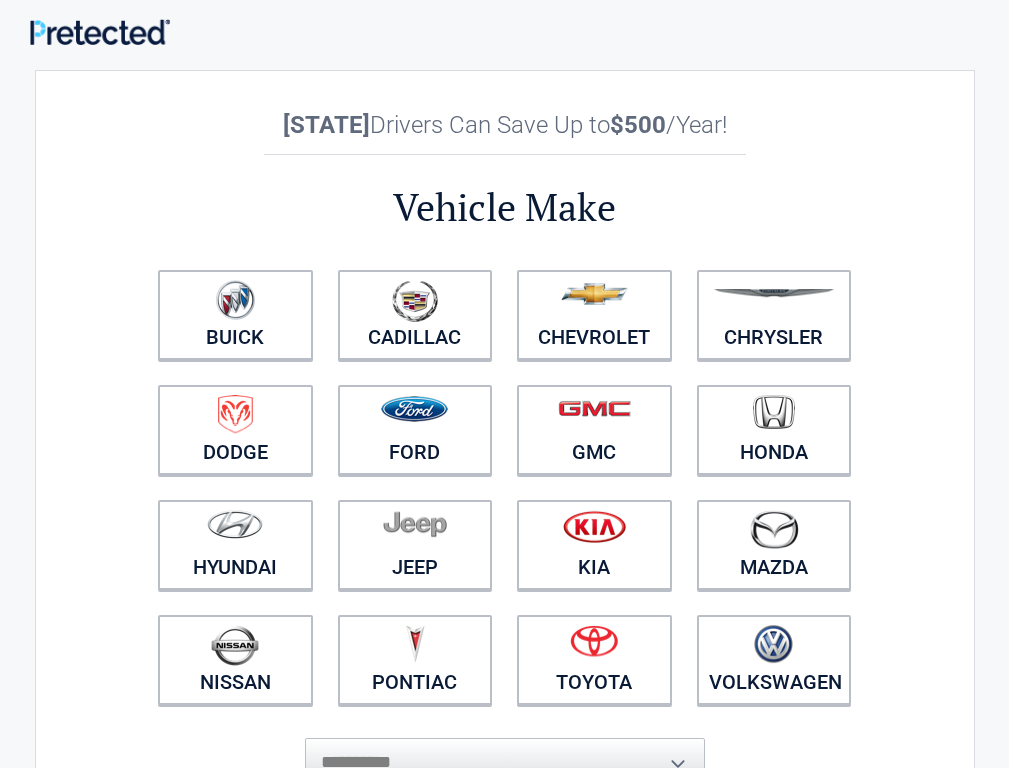 drag, startPoint x: 624, startPoint y: 663, endPoint x: 704, endPoint y: 730, distance: 104.35037 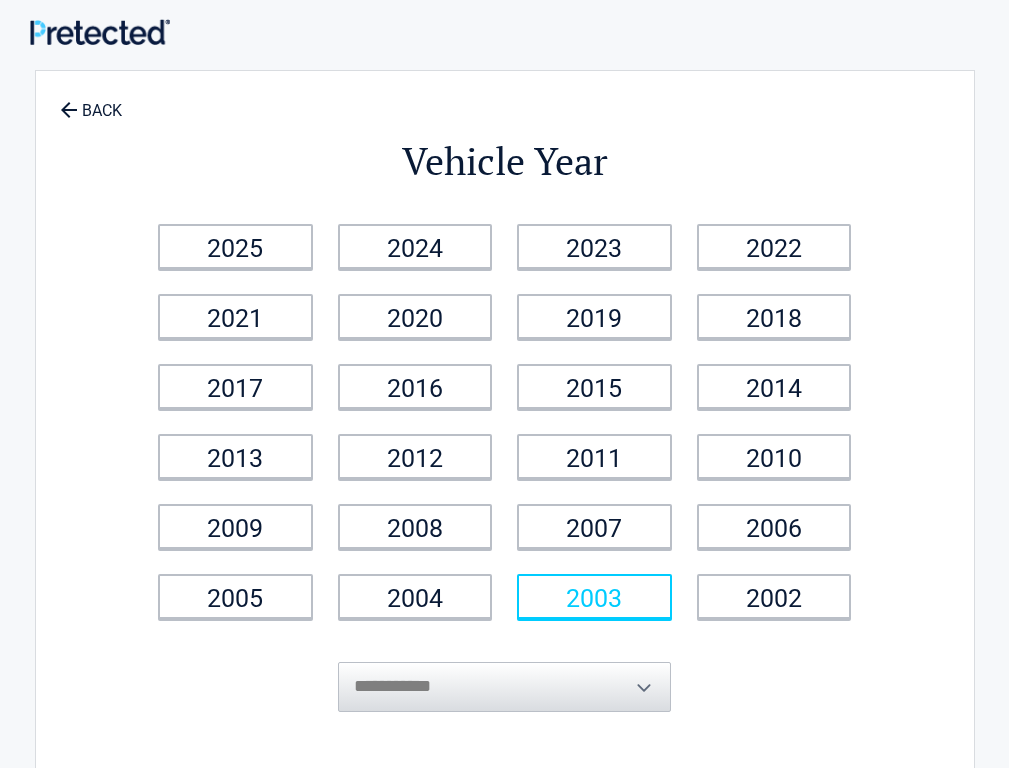 scroll, scrollTop: 0, scrollLeft: 0, axis: both 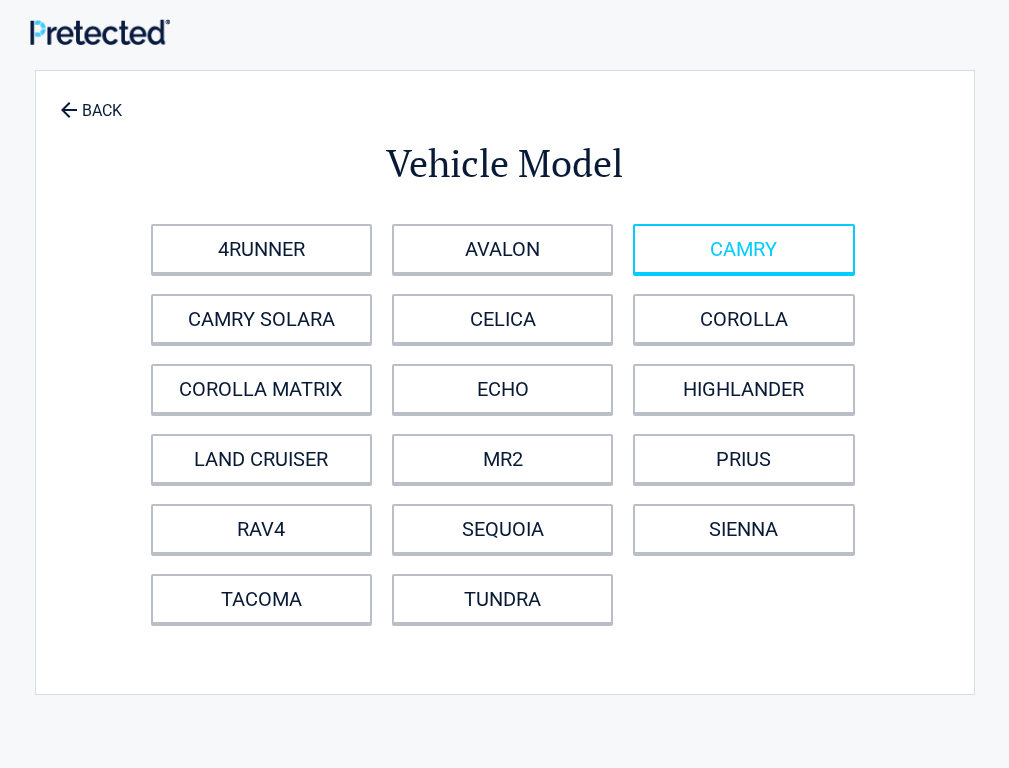 click on "CAMRY" at bounding box center [743, 249] 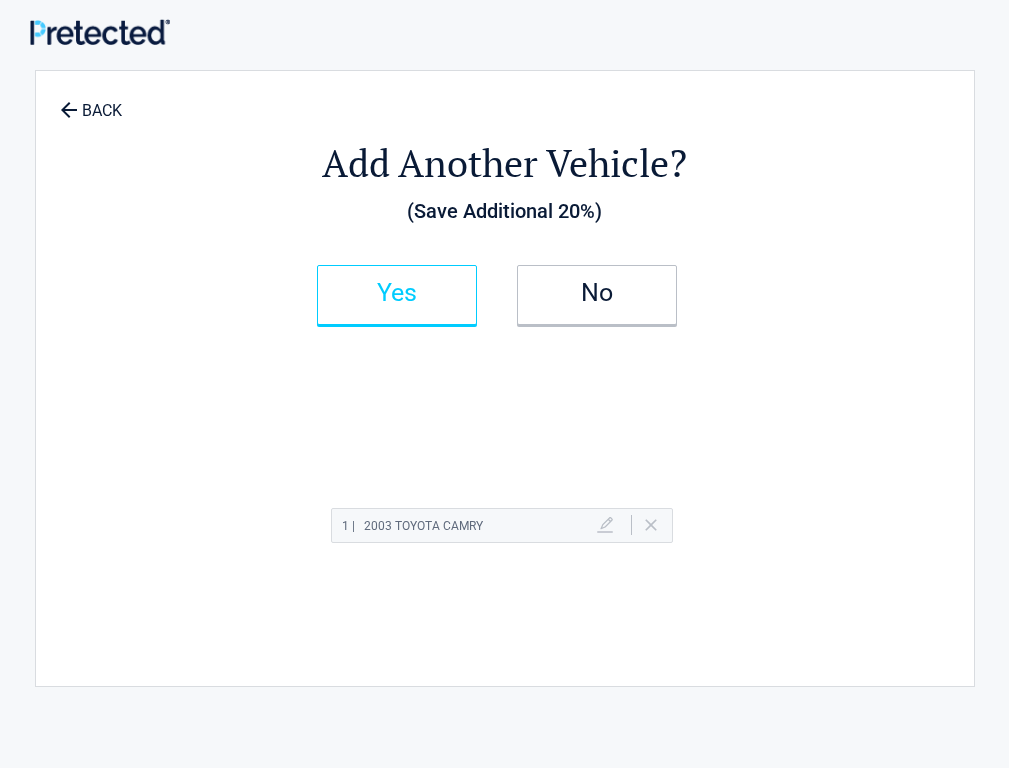 click on "Yes" at bounding box center [397, 295] 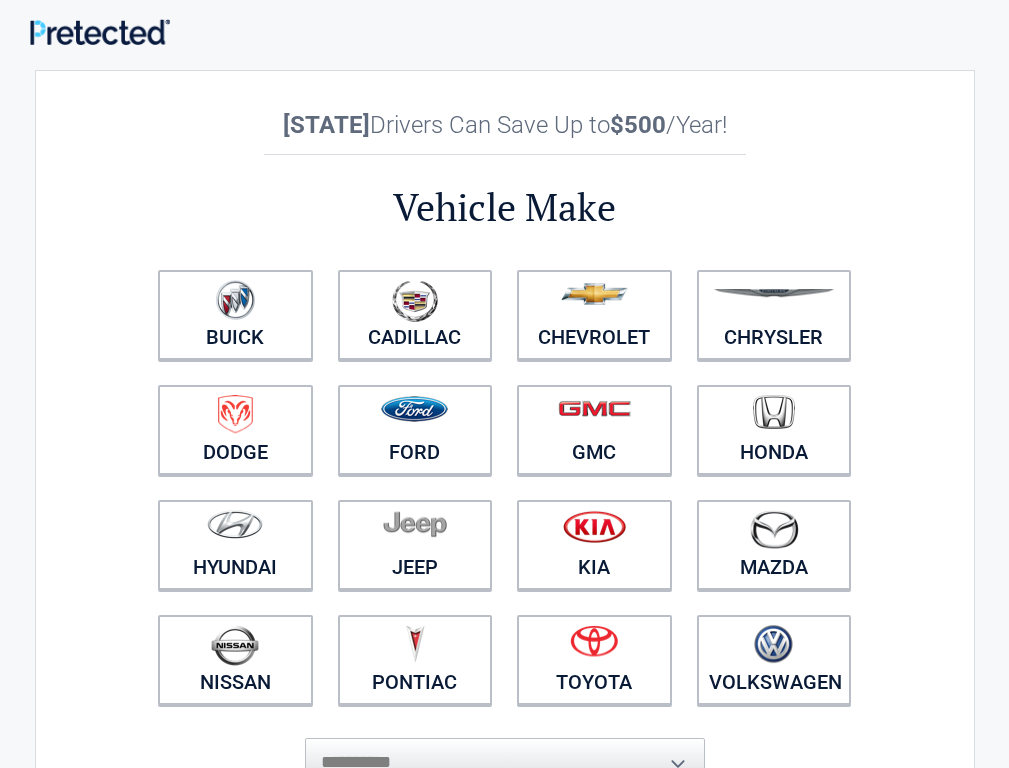 scroll, scrollTop: 0, scrollLeft: 0, axis: both 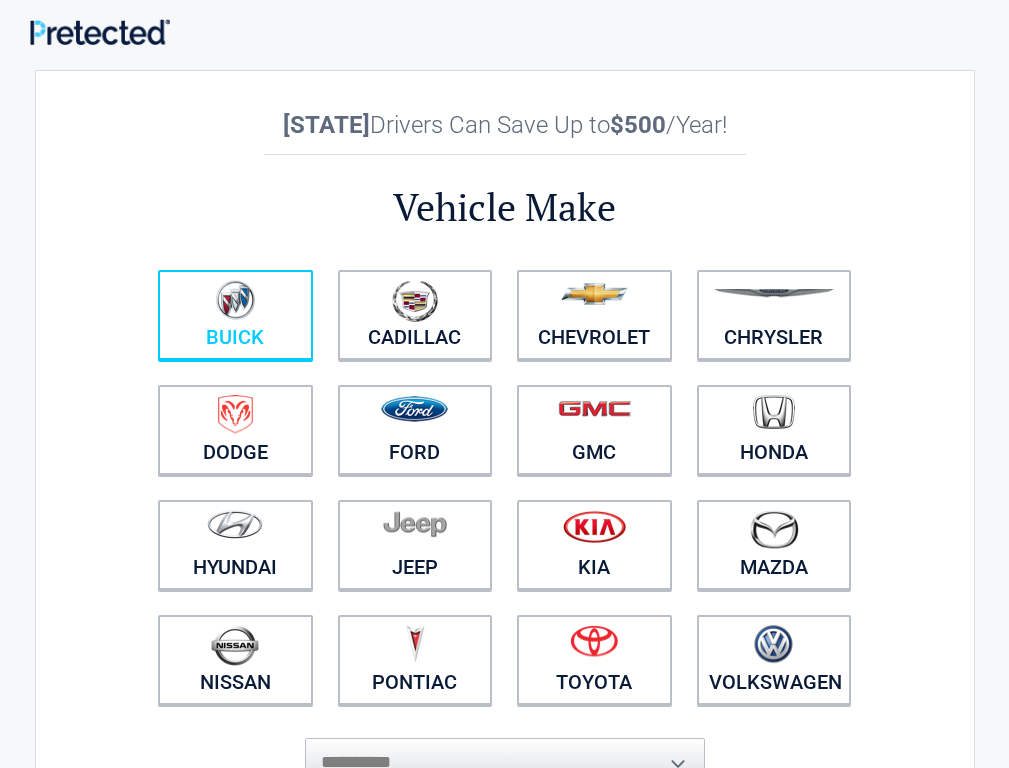 click at bounding box center (235, 300) 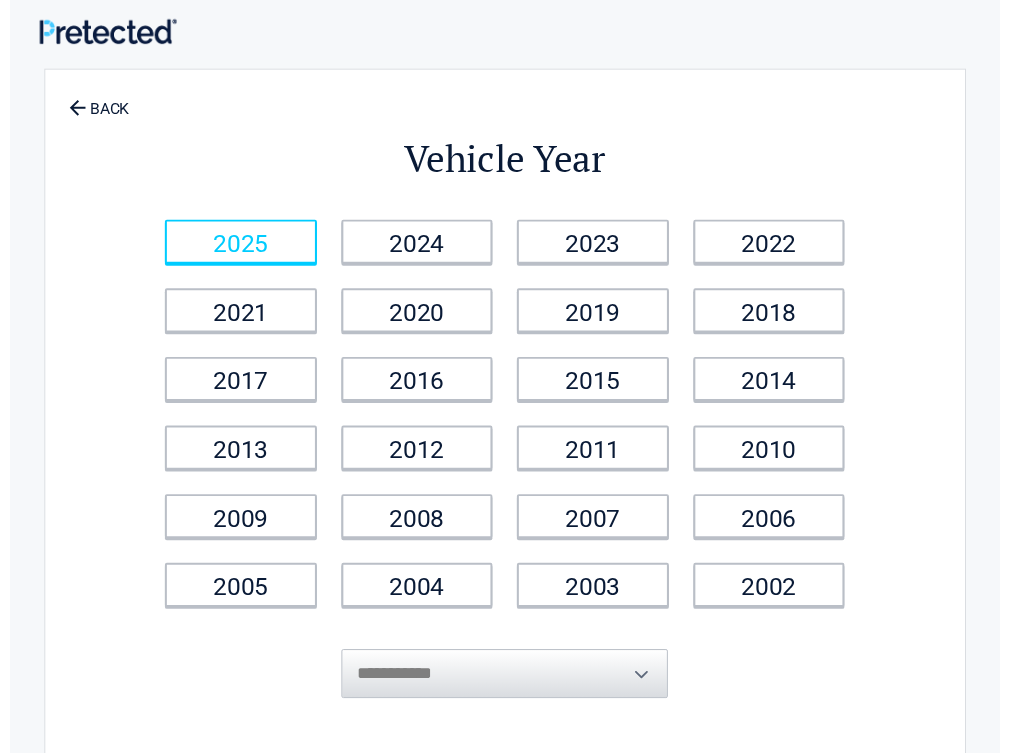 scroll, scrollTop: 0, scrollLeft: 0, axis: both 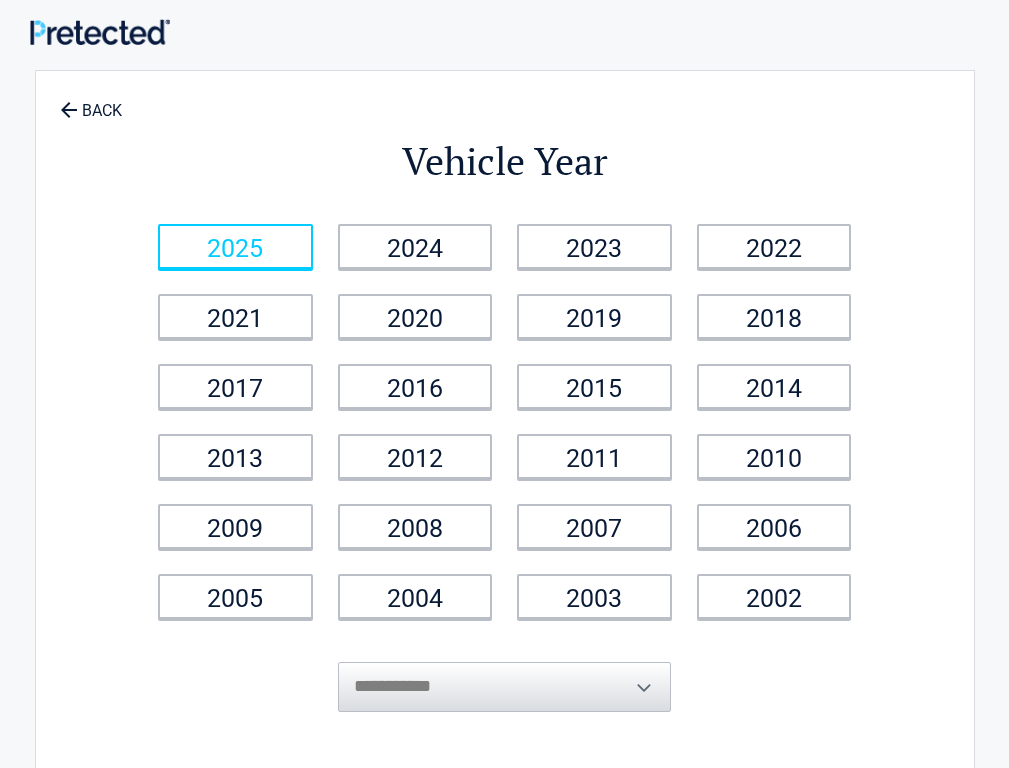click on "2025" at bounding box center (235, 246) 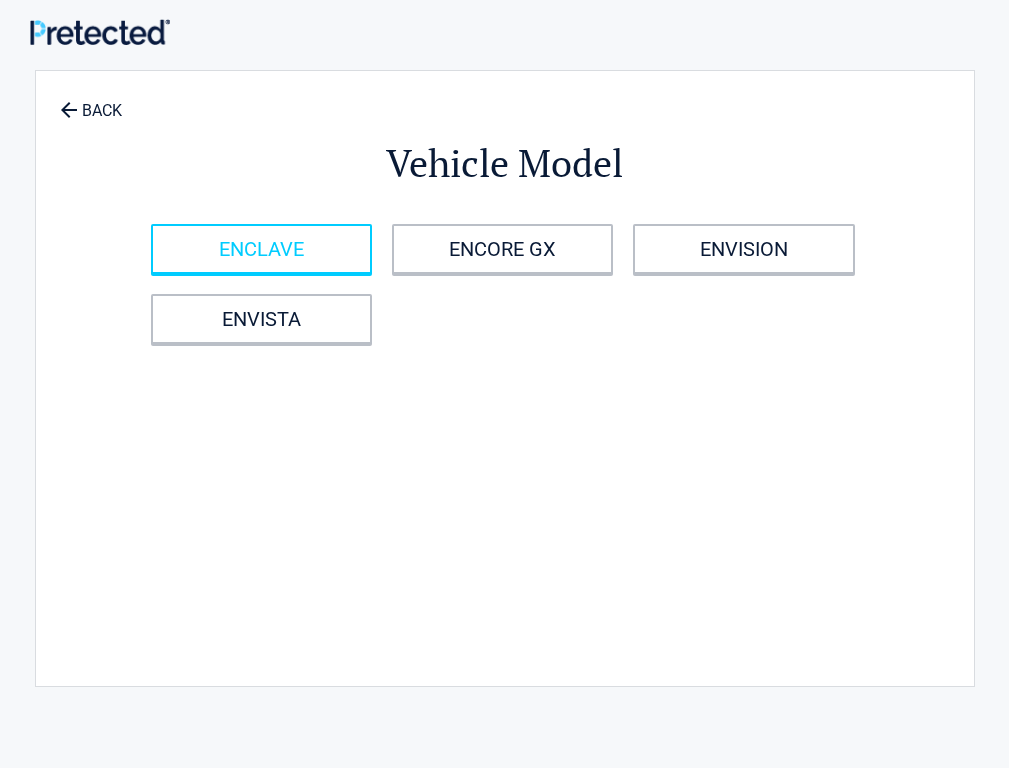 click on "ENCLAVE" at bounding box center (261, 249) 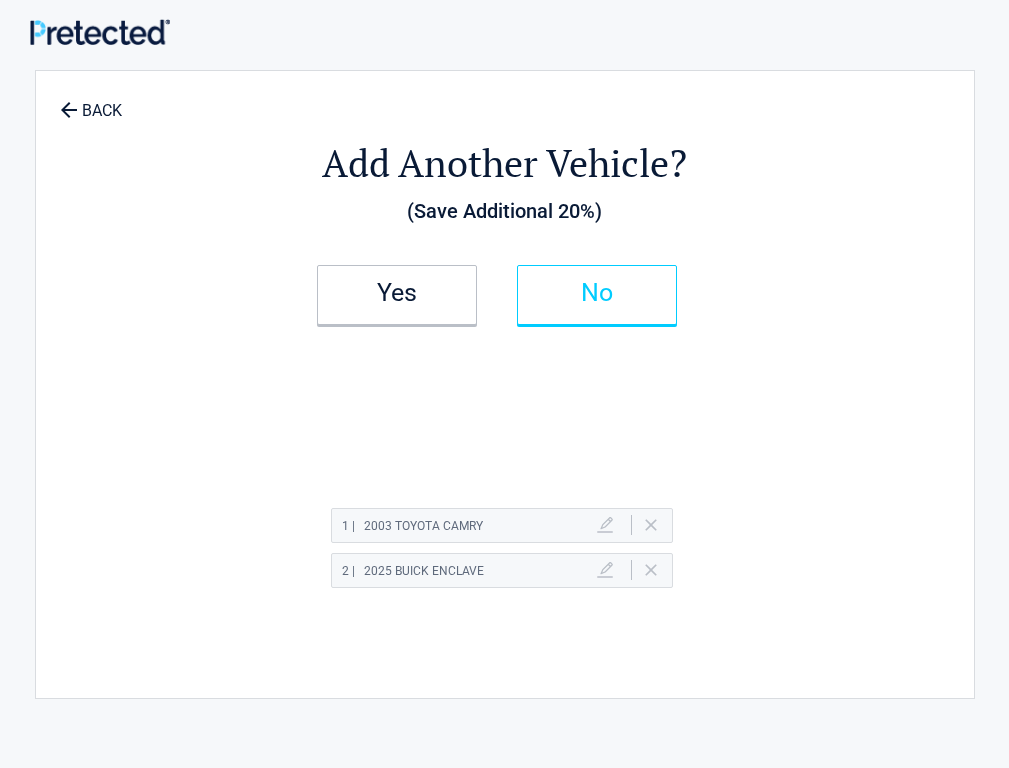 scroll, scrollTop: 0, scrollLeft: 0, axis: both 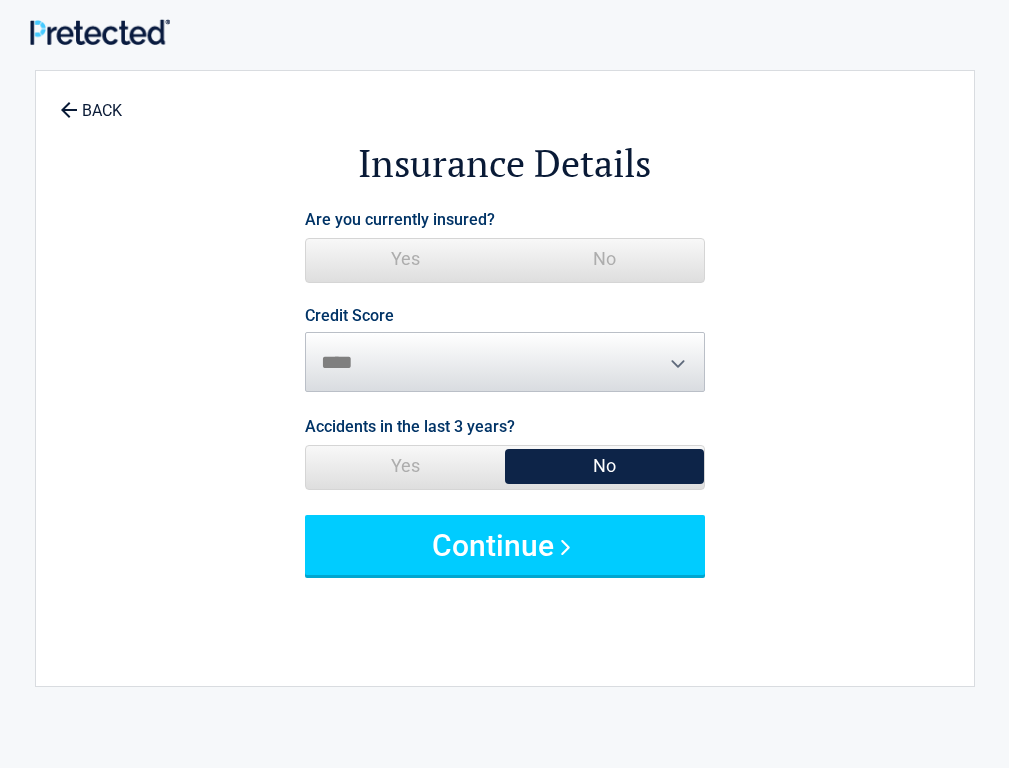 drag, startPoint x: 650, startPoint y: 279, endPoint x: 656, endPoint y: 261, distance: 18.973665 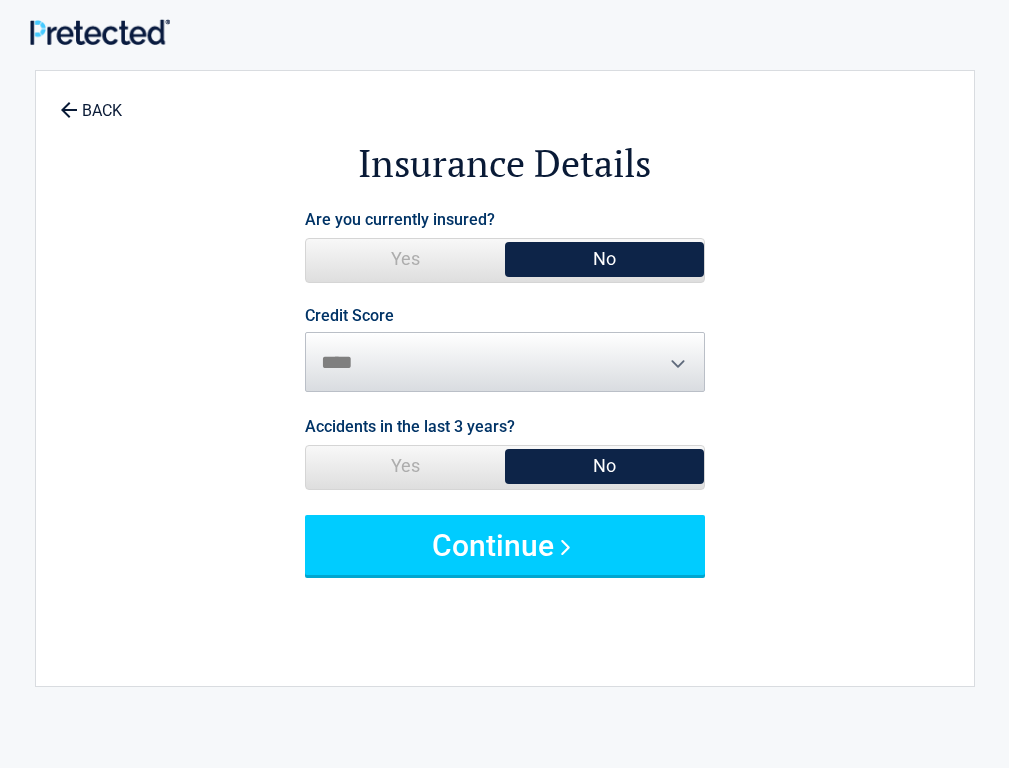 scroll, scrollTop: 0, scrollLeft: 0, axis: both 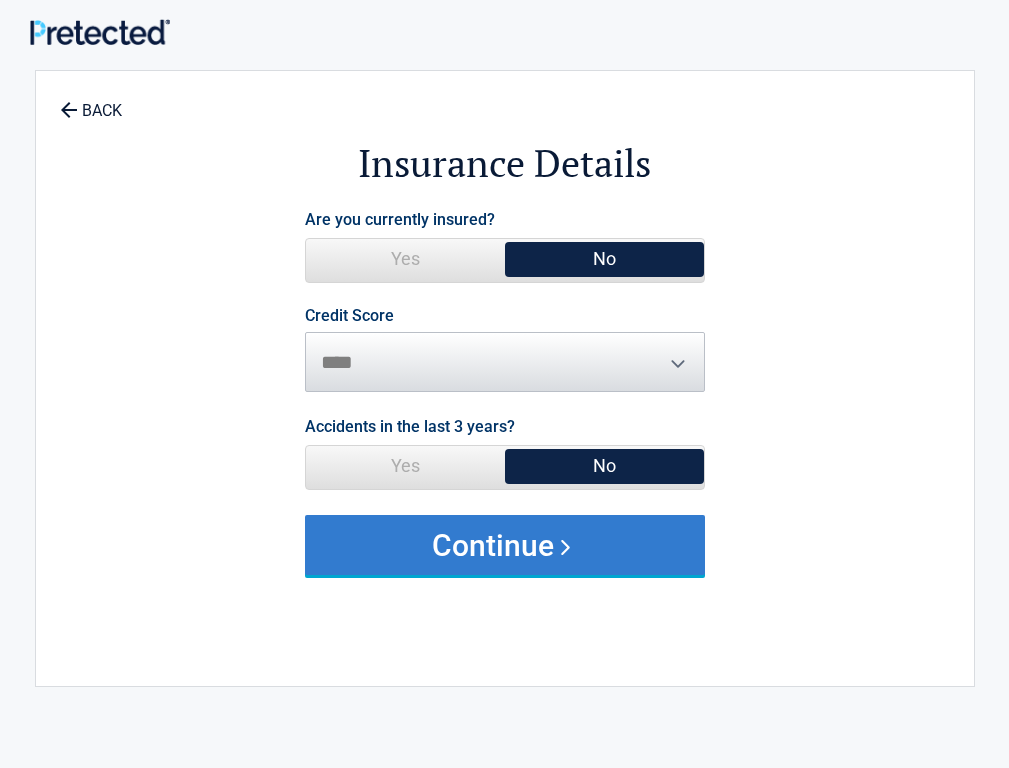 click on "Continue" at bounding box center (505, 545) 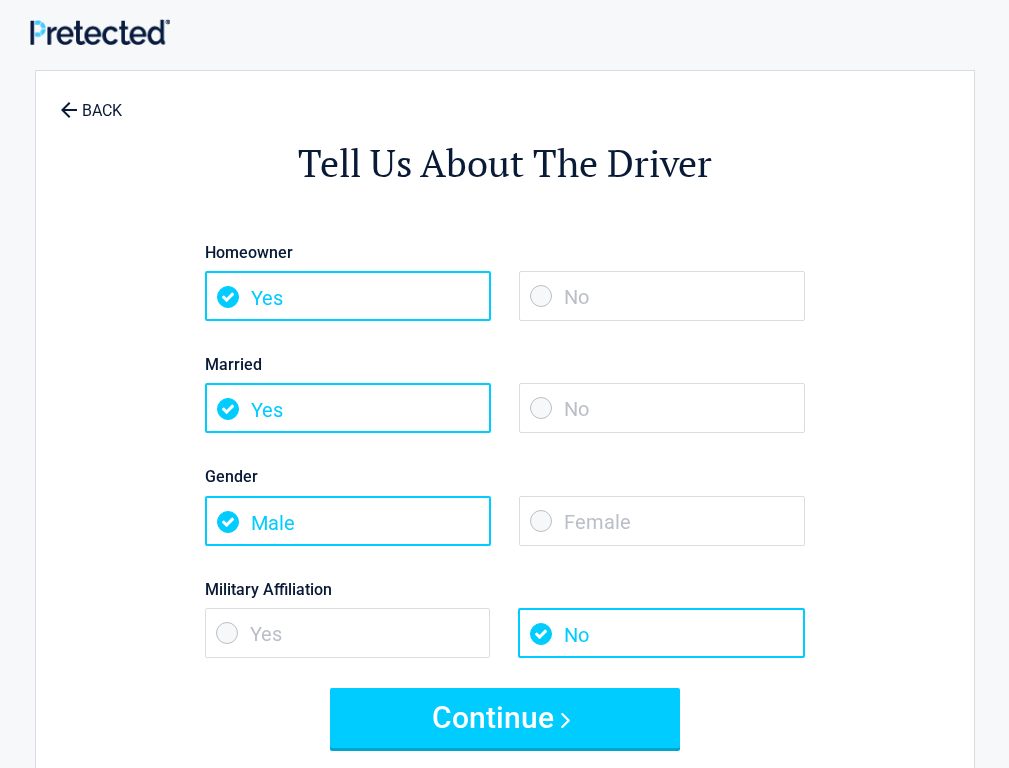 scroll, scrollTop: 0, scrollLeft: 0, axis: both 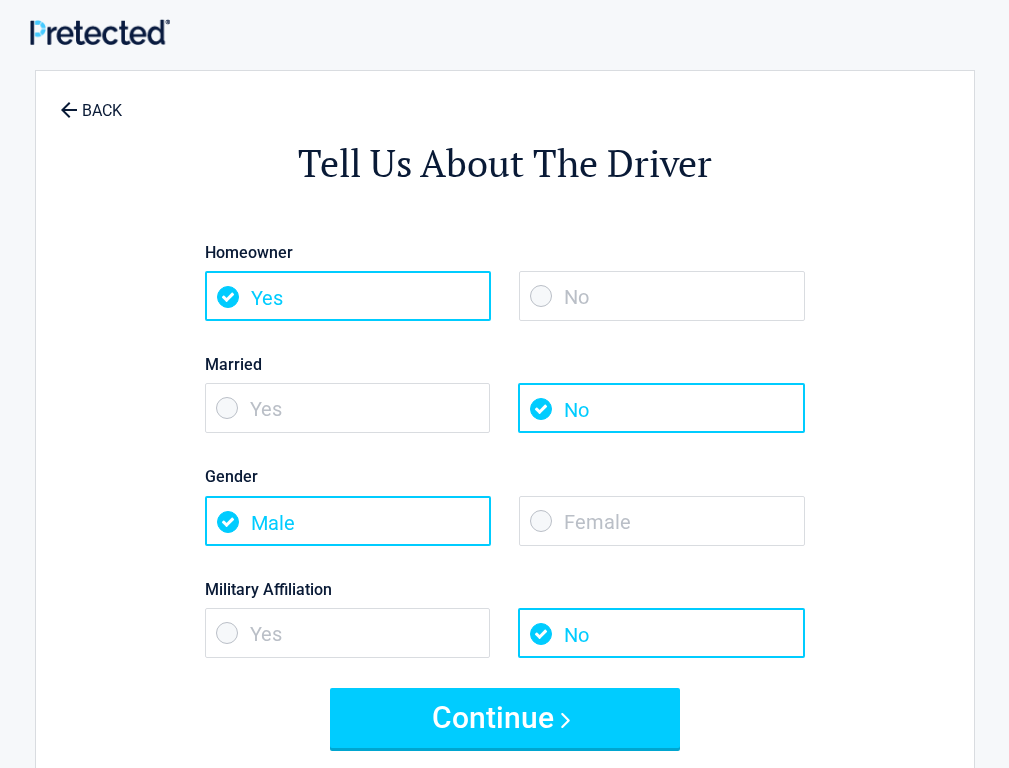 drag, startPoint x: 647, startPoint y: 504, endPoint x: 658, endPoint y: 506, distance: 11.18034 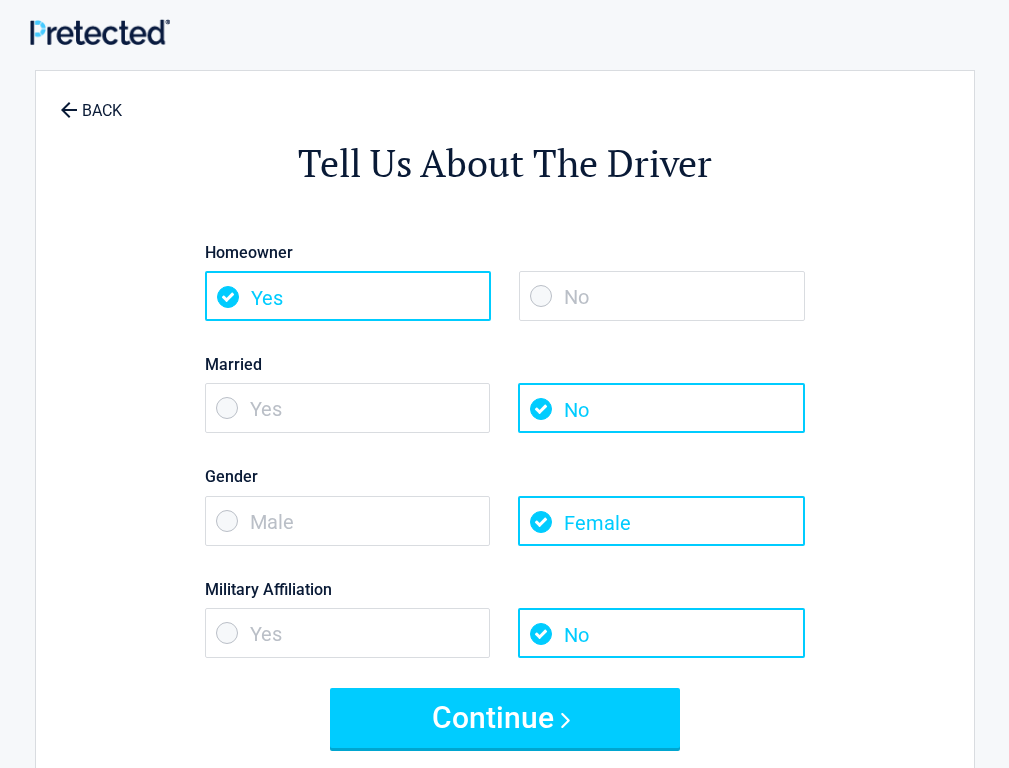scroll, scrollTop: 0, scrollLeft: 0, axis: both 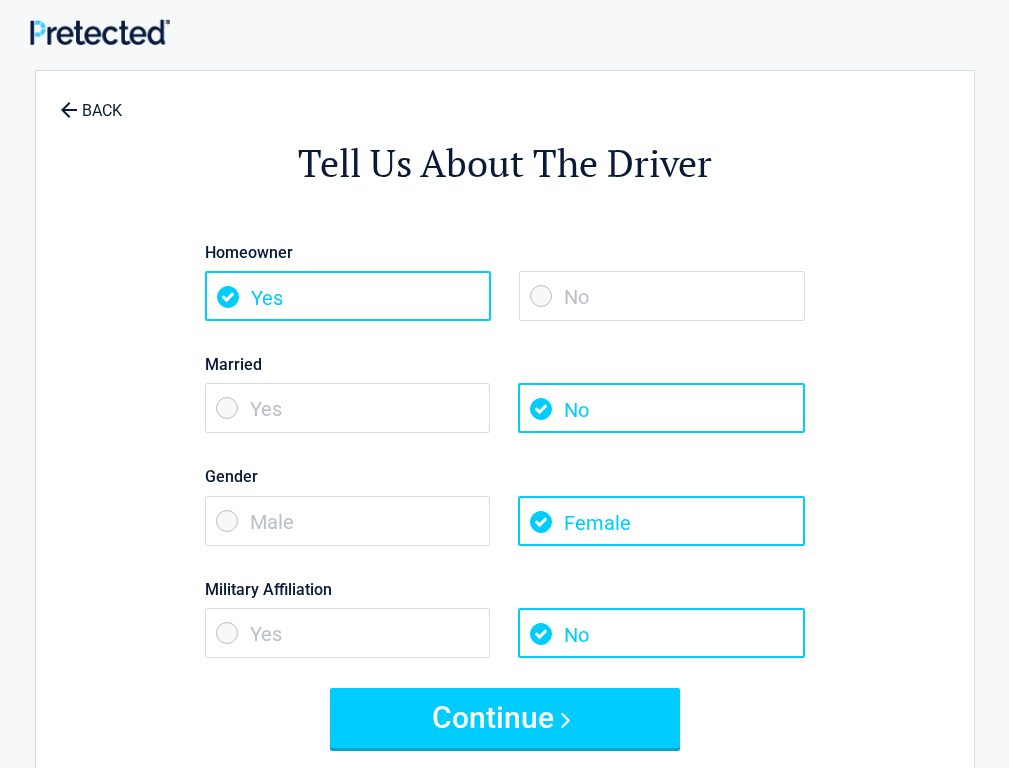 click on "Male" at bounding box center (348, 521) 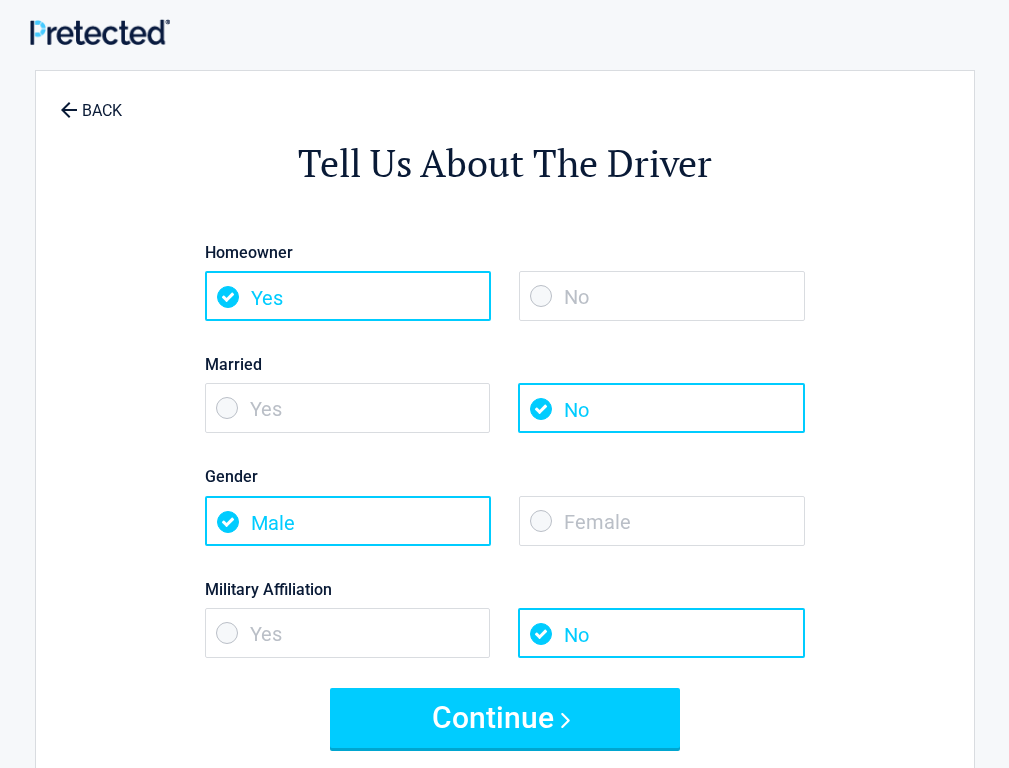 scroll, scrollTop: 0, scrollLeft: 0, axis: both 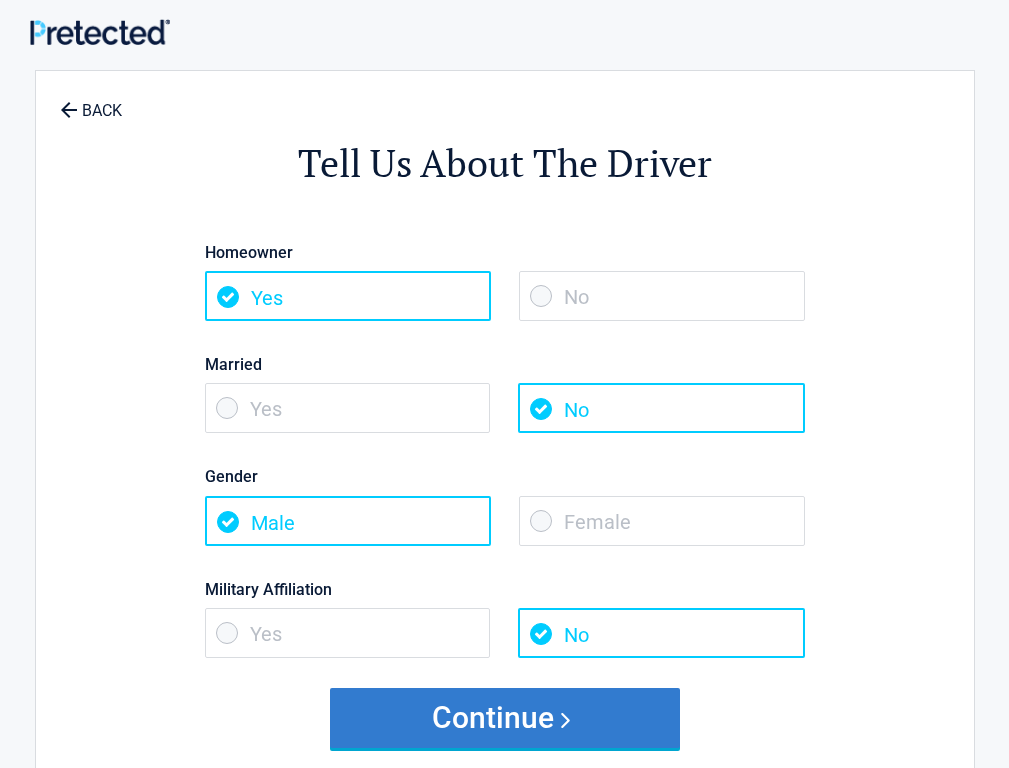click on "Continue" at bounding box center (505, 718) 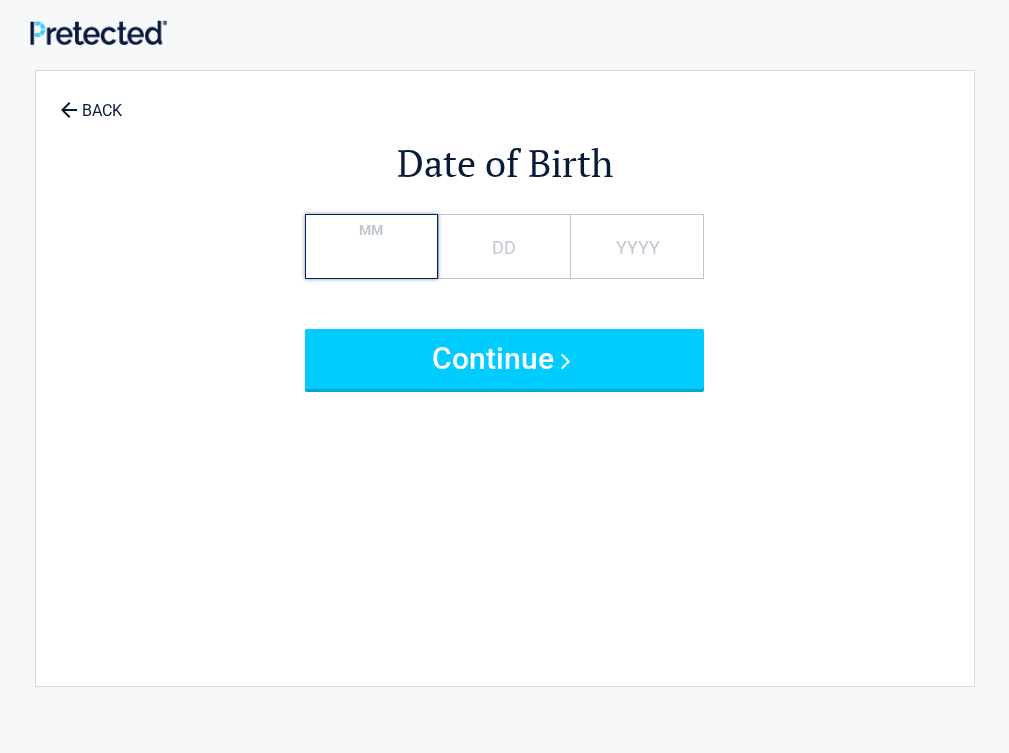 click on "MM" at bounding box center [371, 246] 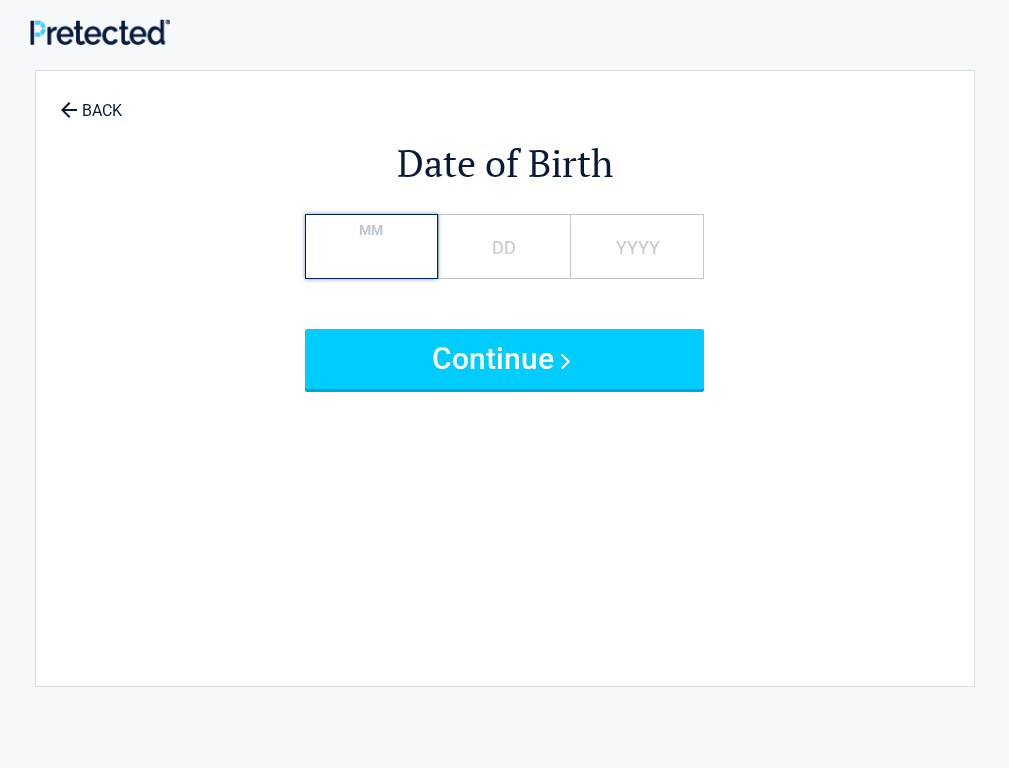 scroll 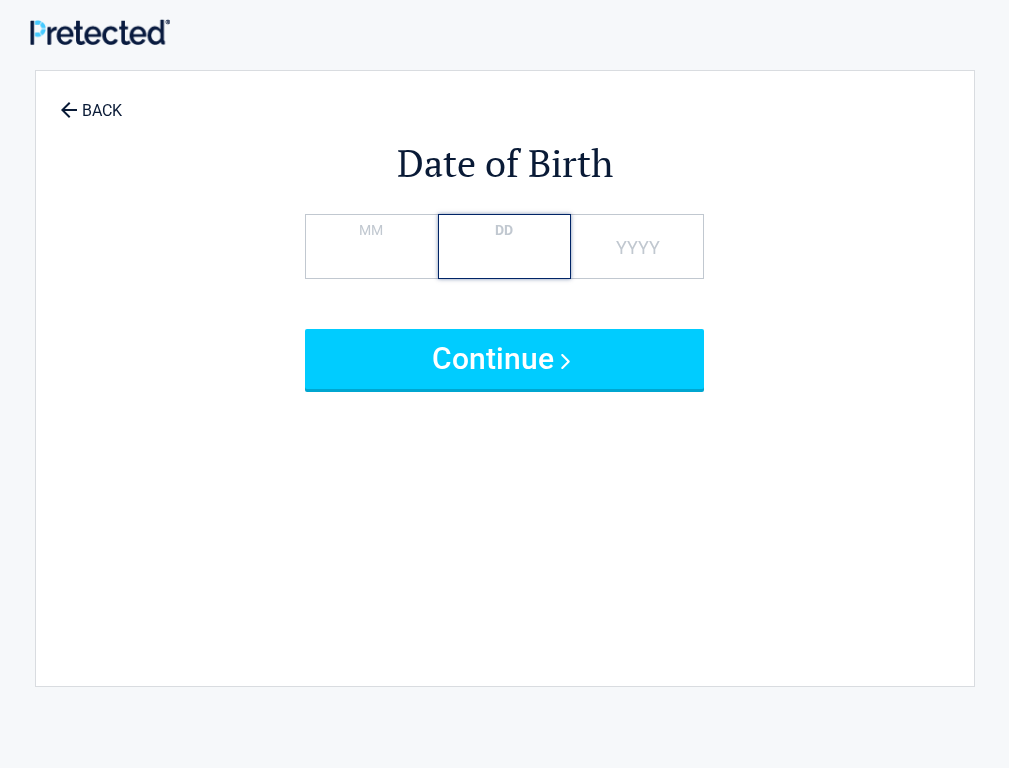 type on "**" 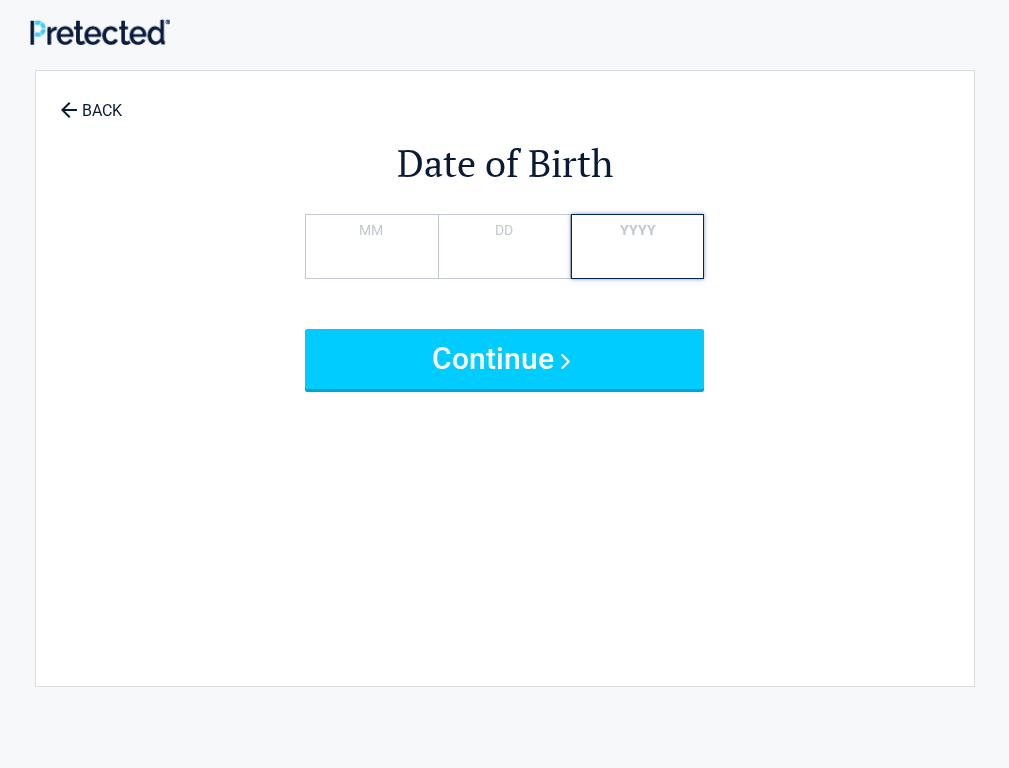 type on "*" 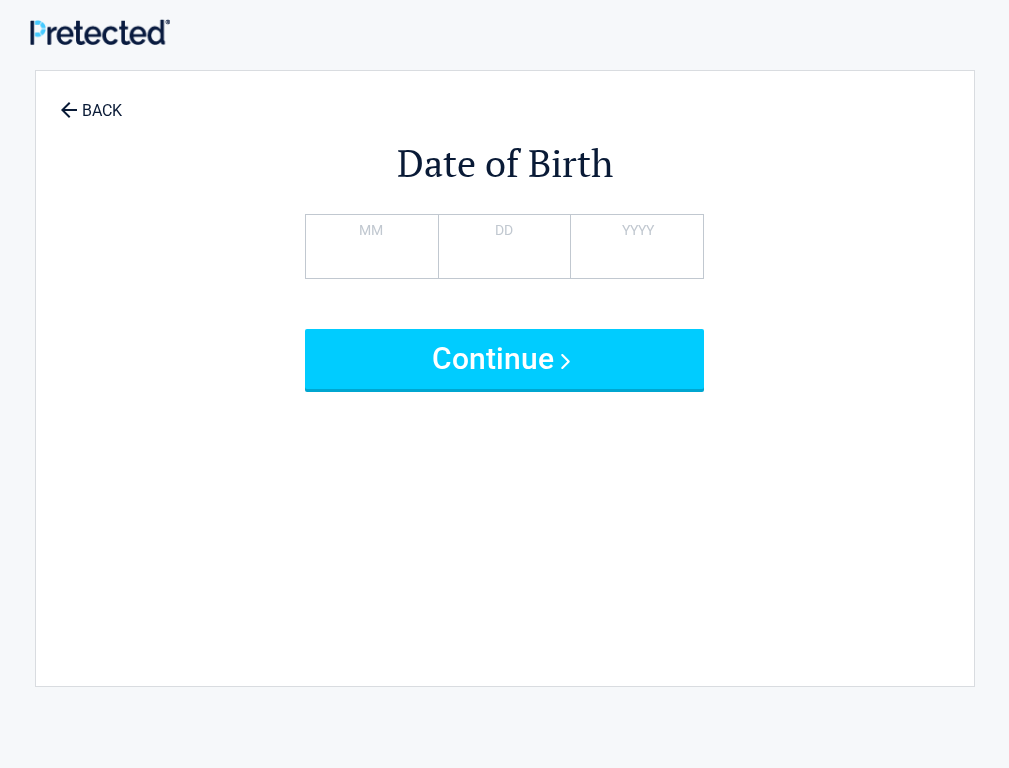 type 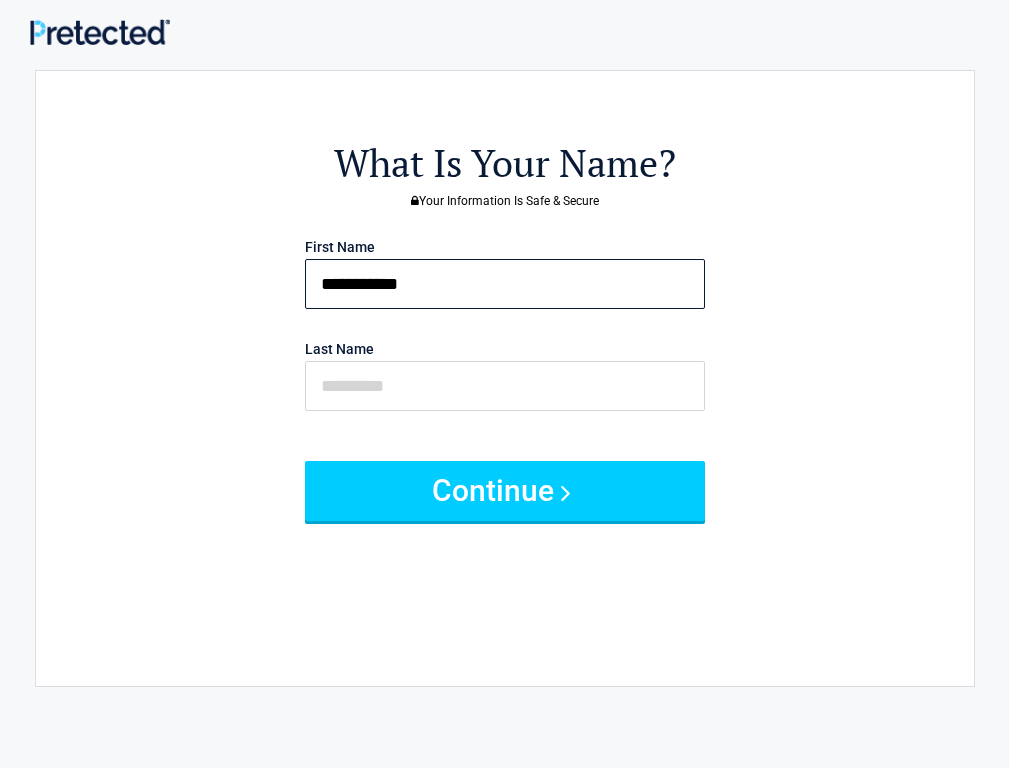 type on "**********" 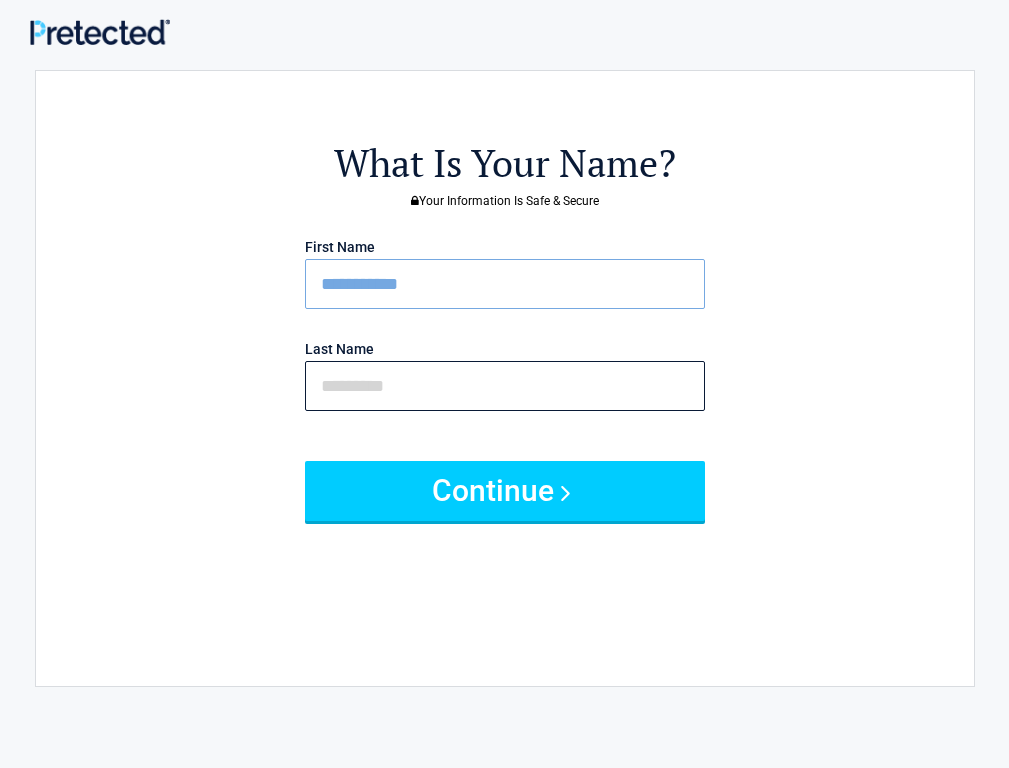 scroll, scrollTop: 0, scrollLeft: 0, axis: both 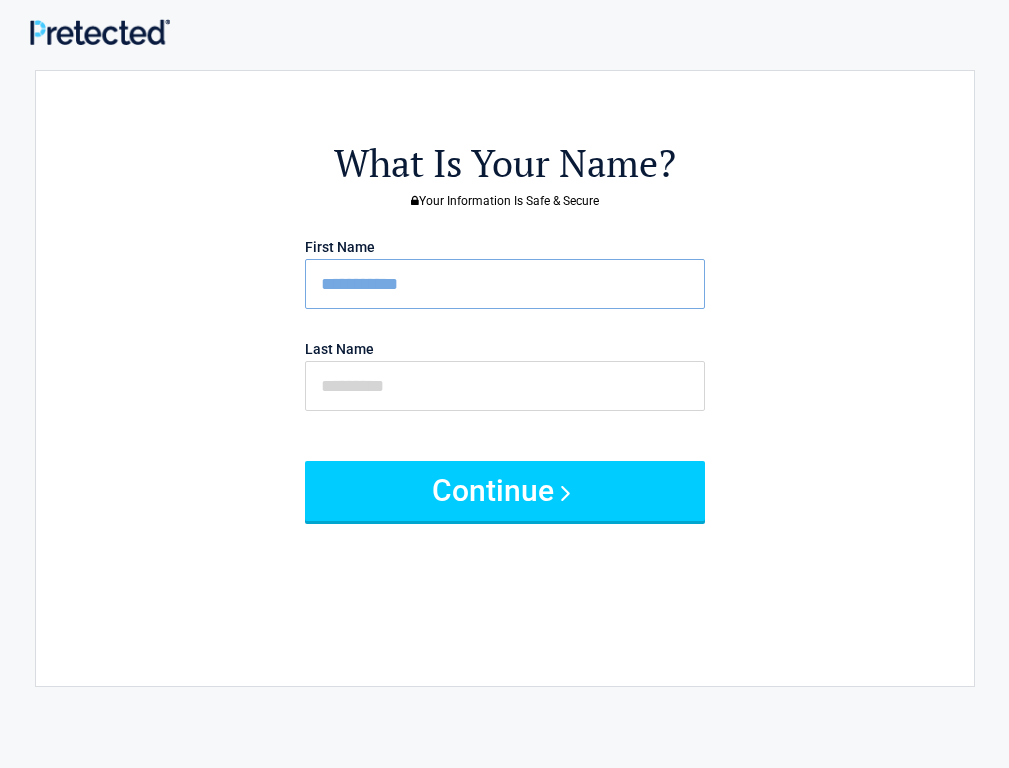 type 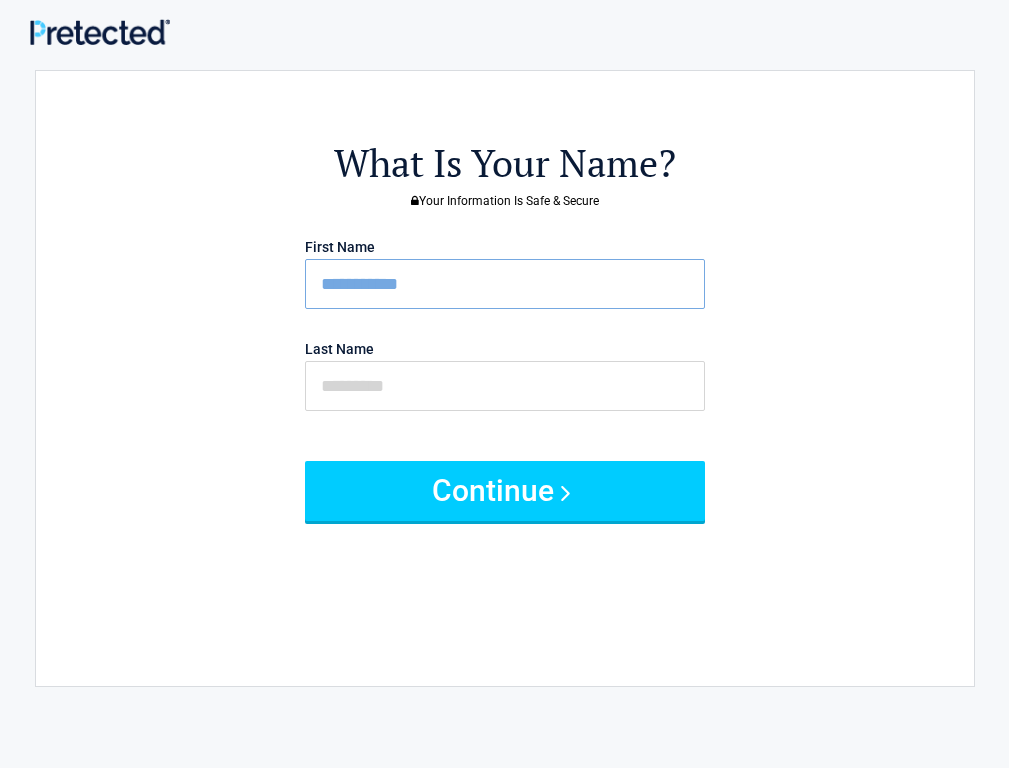 scroll, scrollTop: 0, scrollLeft: 0, axis: both 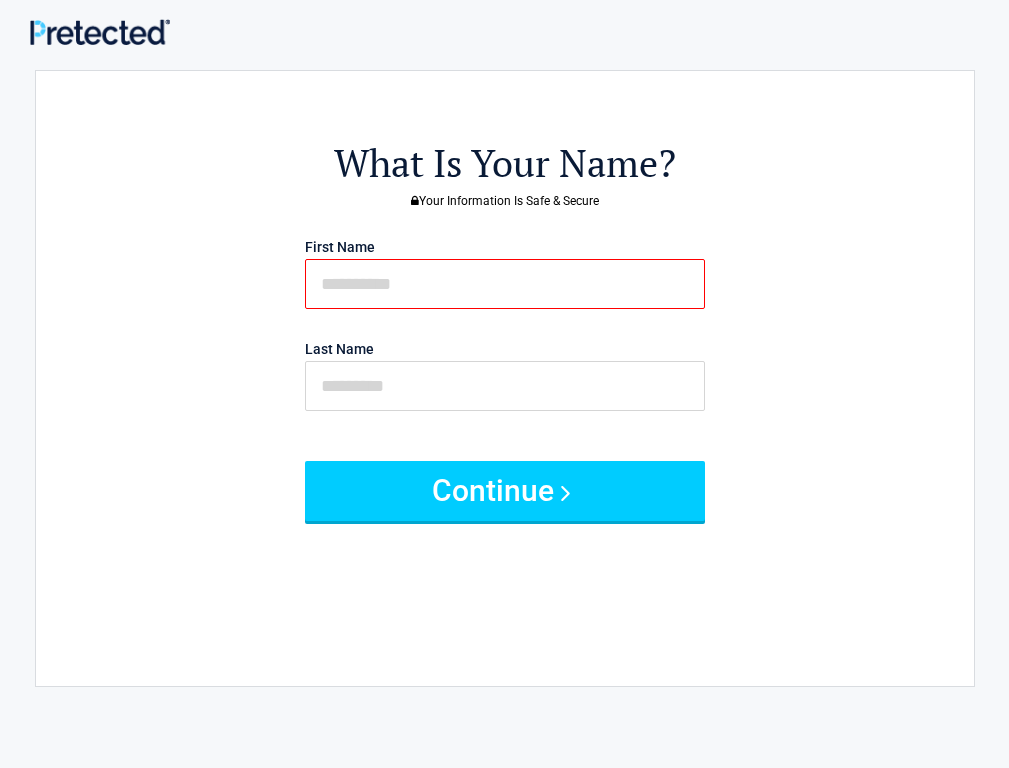 type 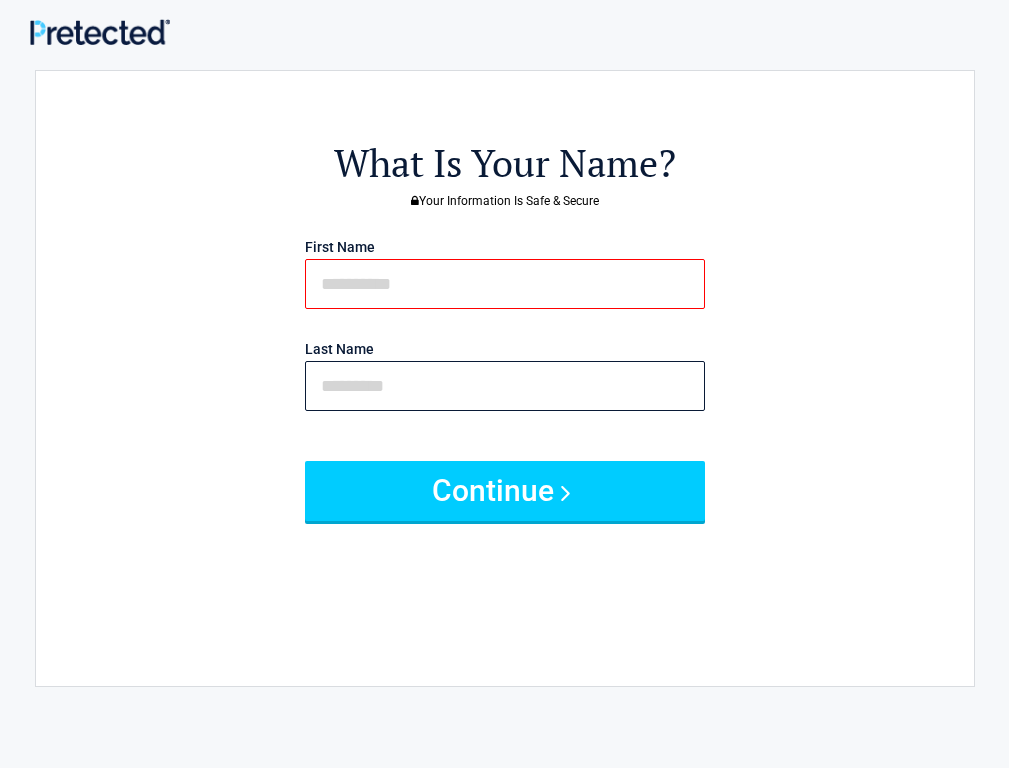 scroll, scrollTop: 0, scrollLeft: 0, axis: both 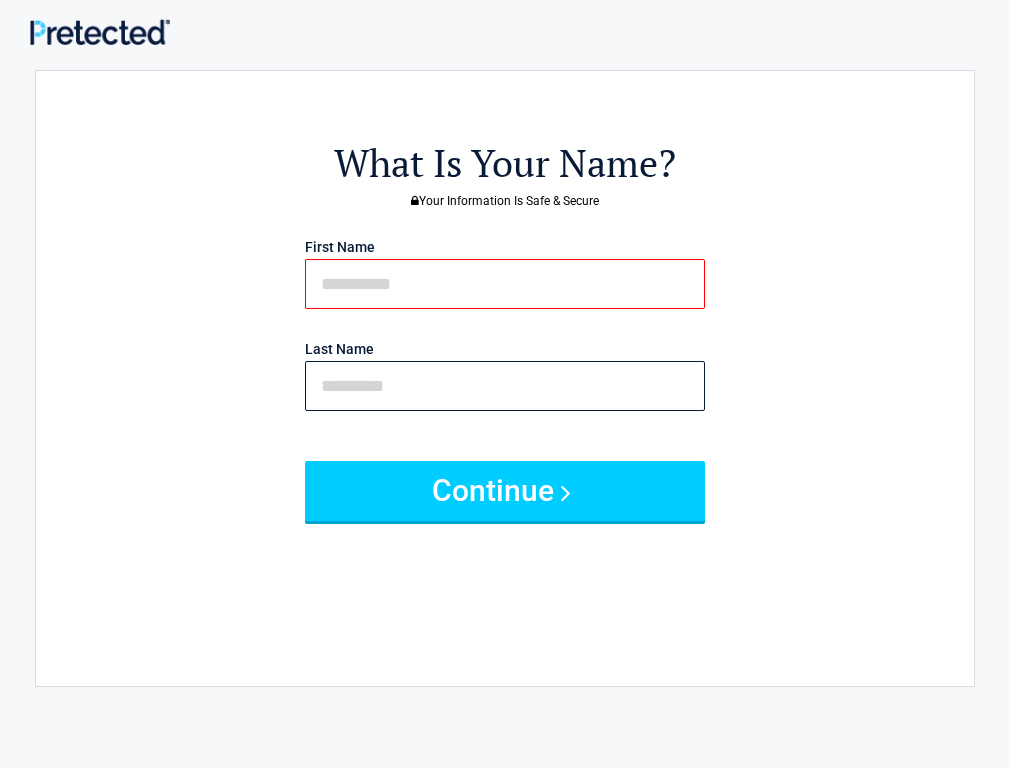 paste on "**********" 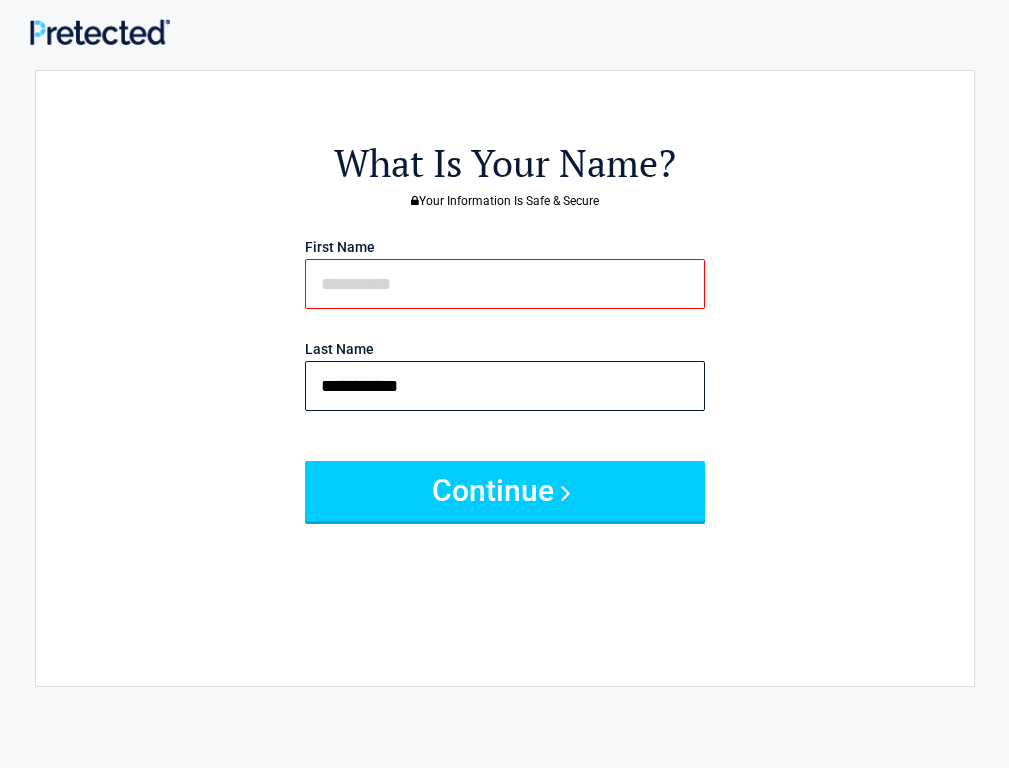 type on "**********" 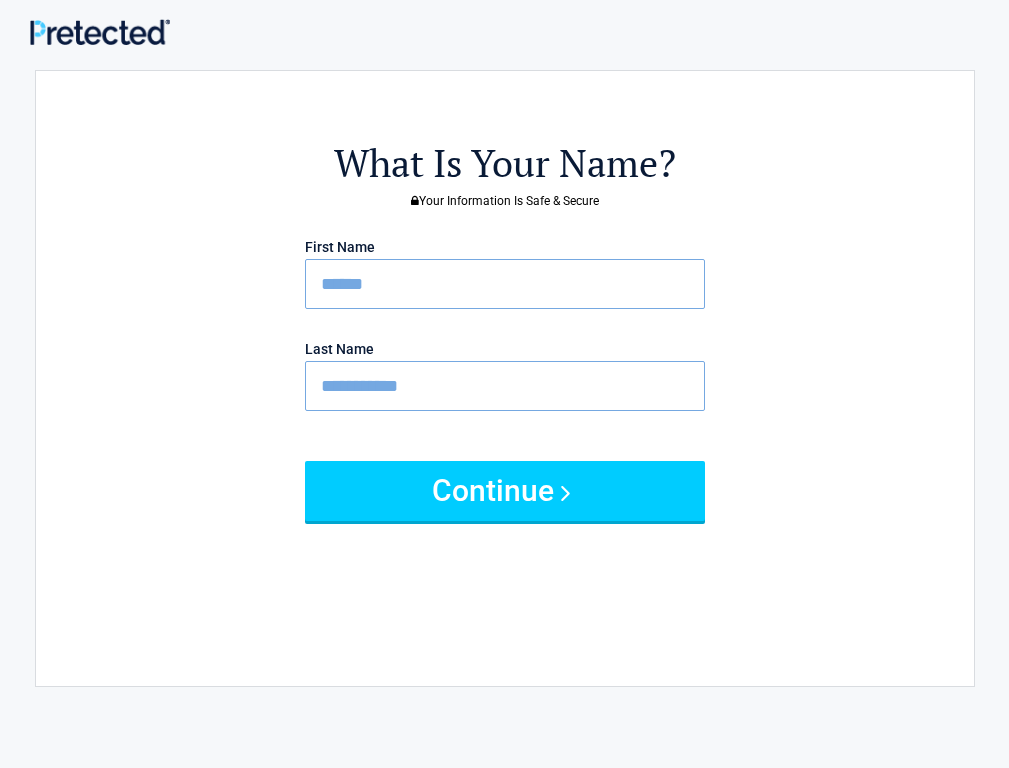 scroll, scrollTop: 0, scrollLeft: 0, axis: both 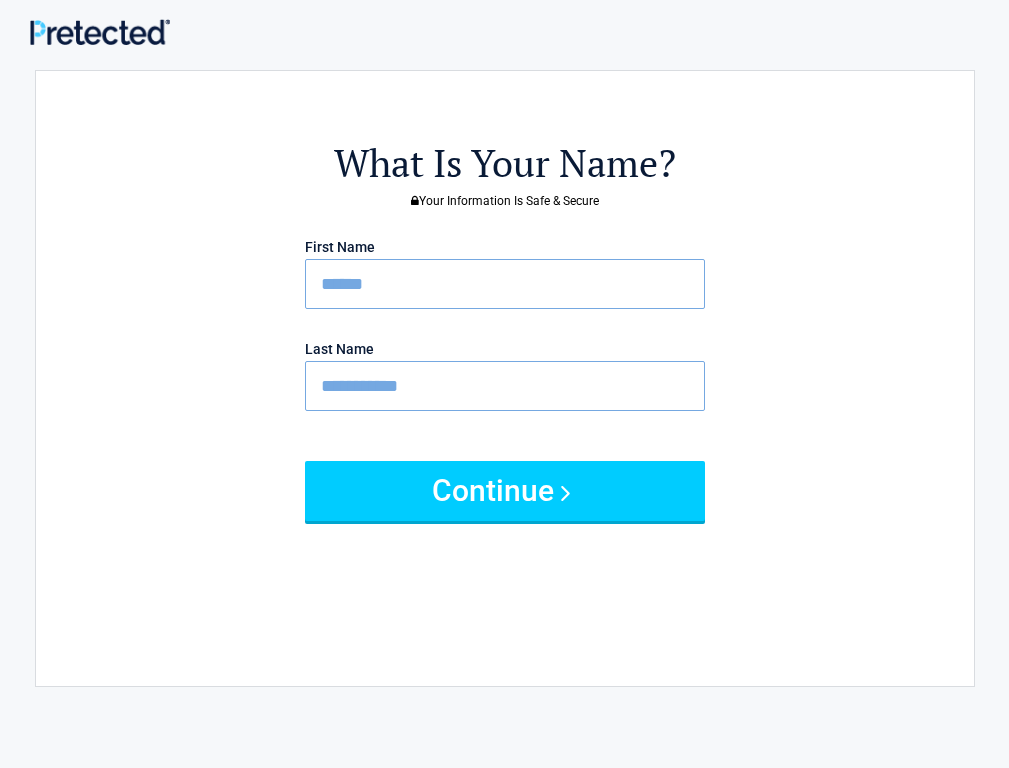 type on "******" 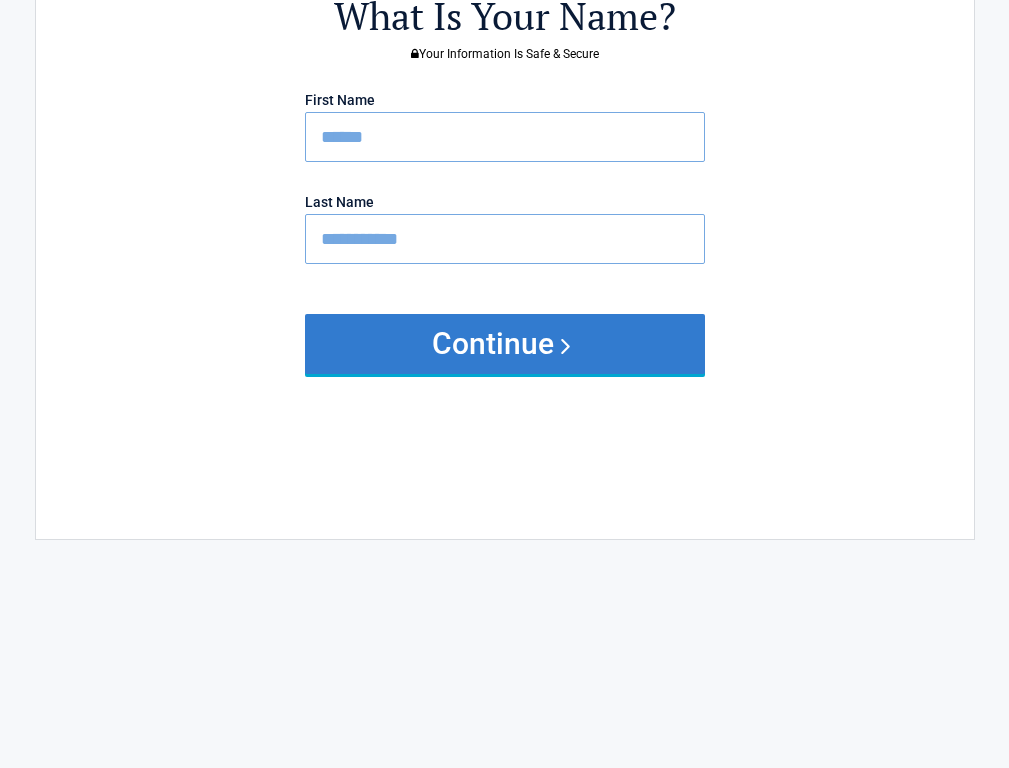 click on "Continue" at bounding box center (505, 344) 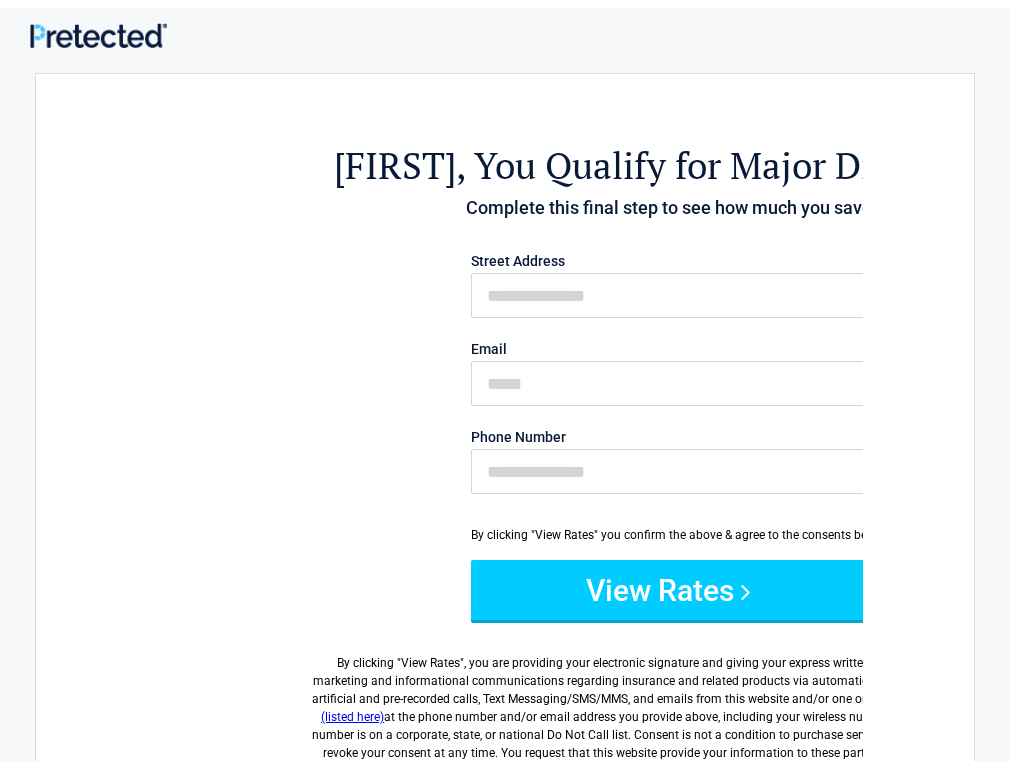 scroll, scrollTop: 0, scrollLeft: 0, axis: both 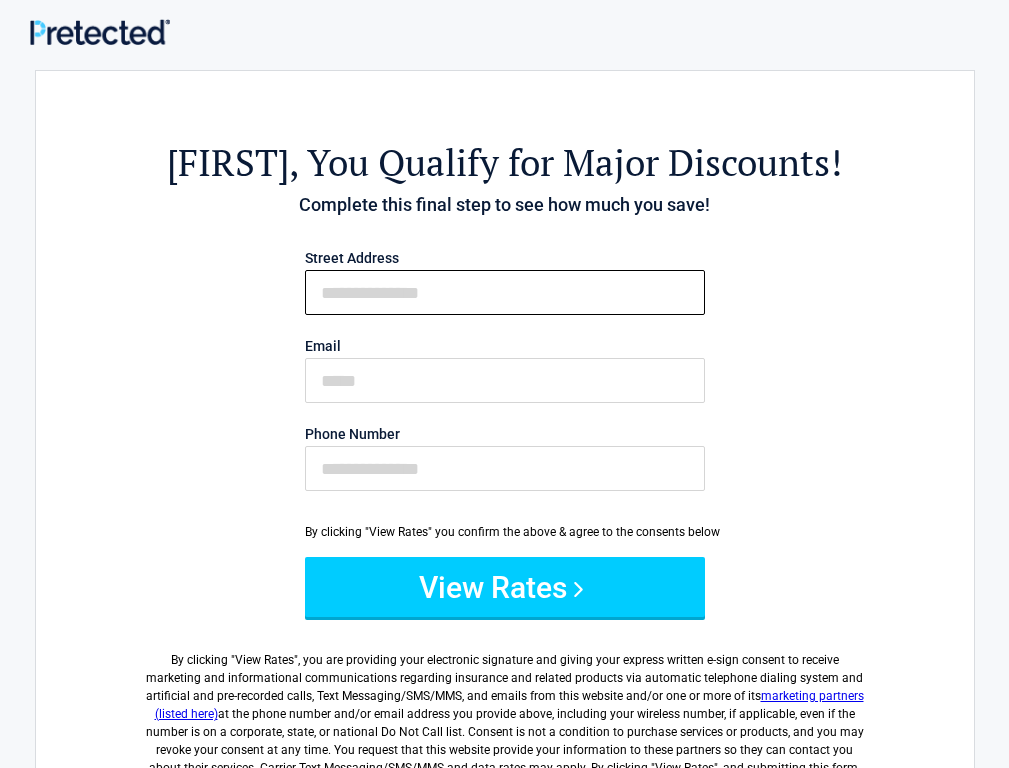 drag, startPoint x: 409, startPoint y: 291, endPoint x: 28, endPoint y: 508, distance: 438.46323 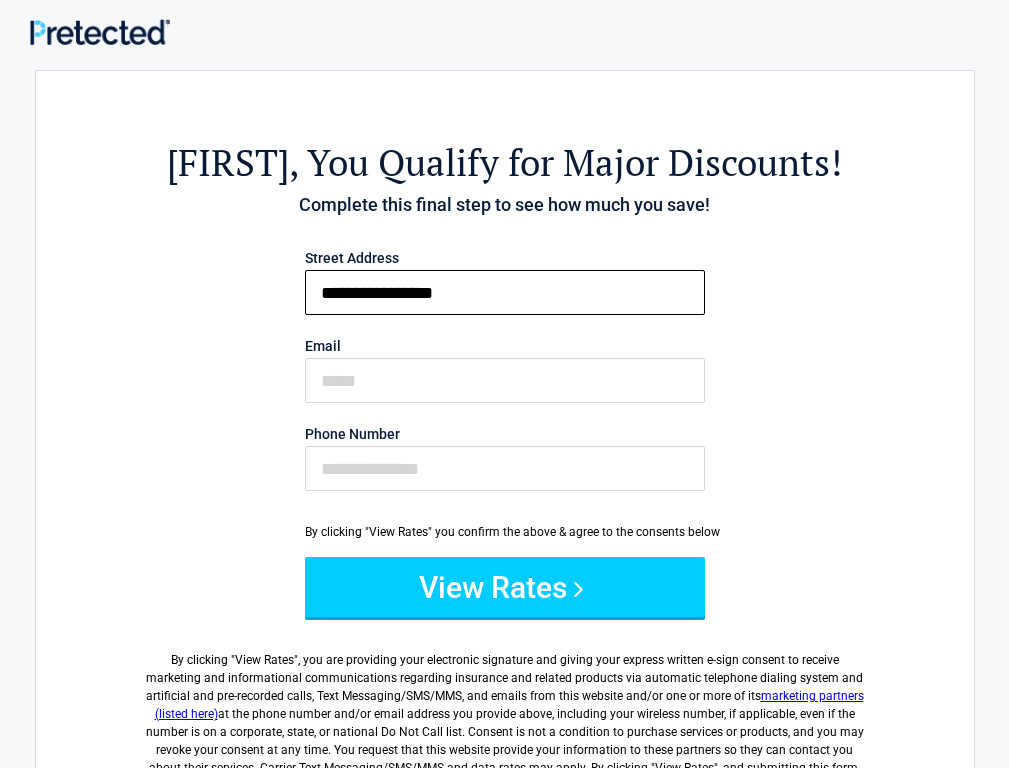 type on "**********" 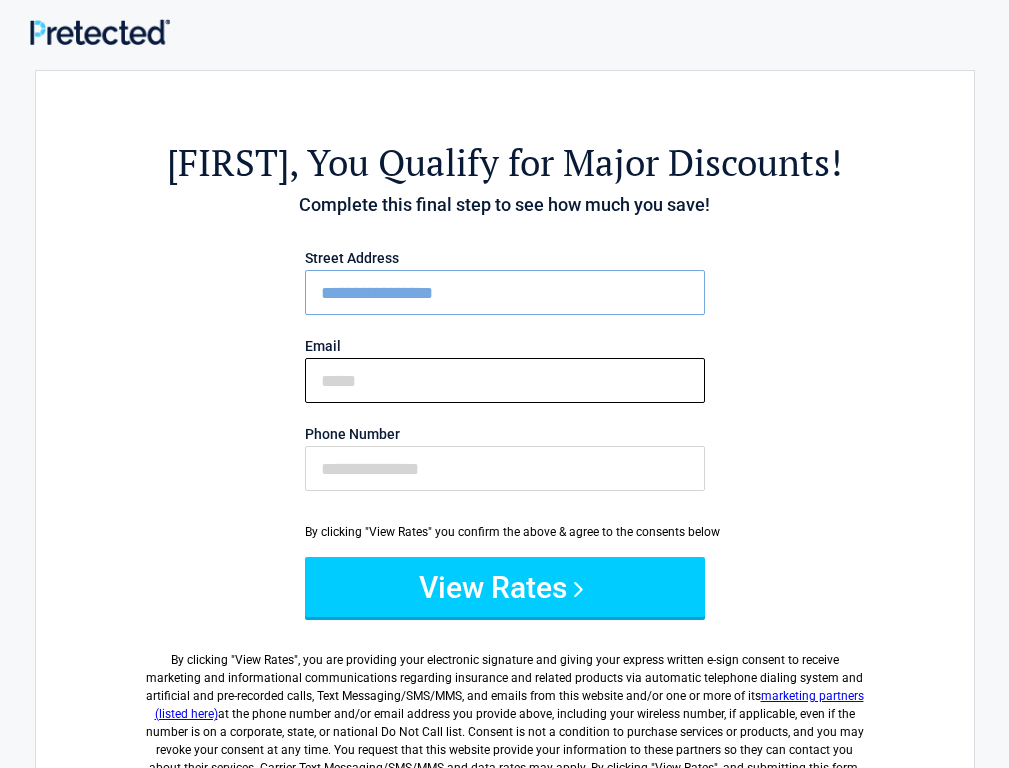scroll, scrollTop: 0, scrollLeft: 0, axis: both 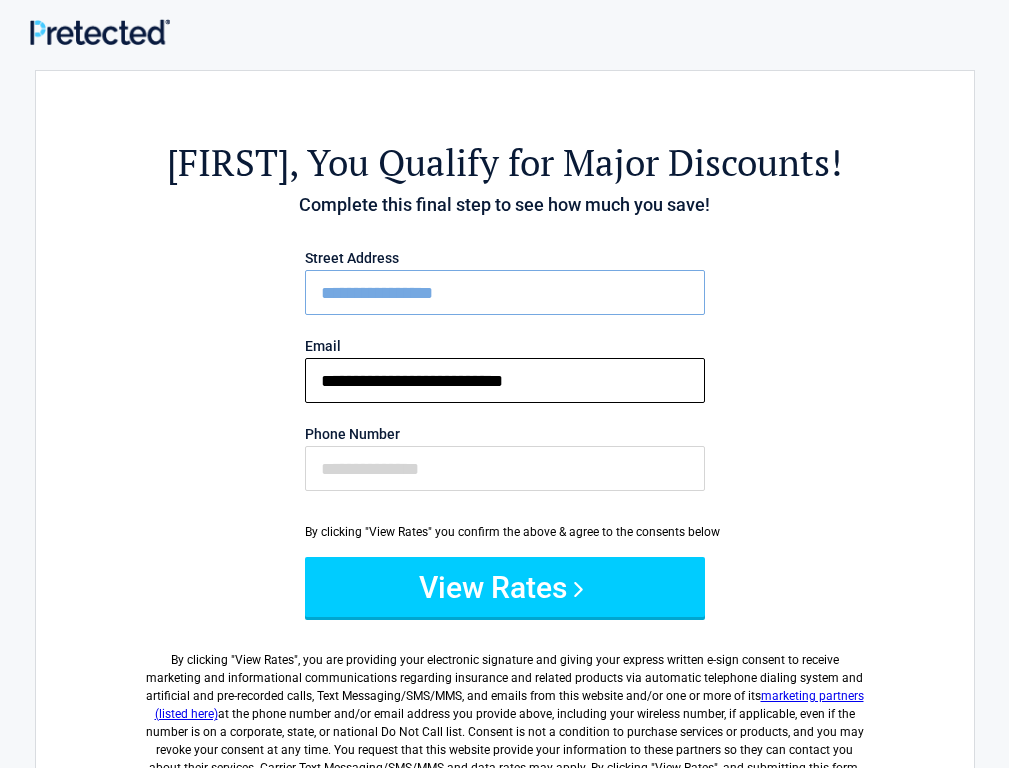 type on "**********" 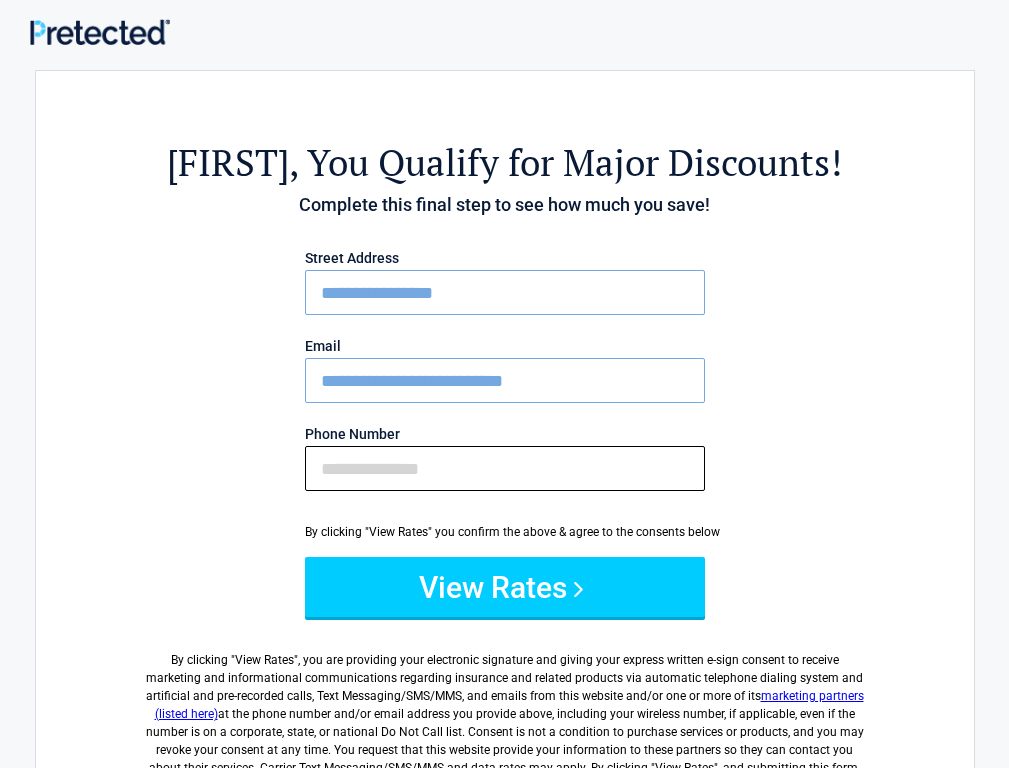 scroll, scrollTop: 0, scrollLeft: 0, axis: both 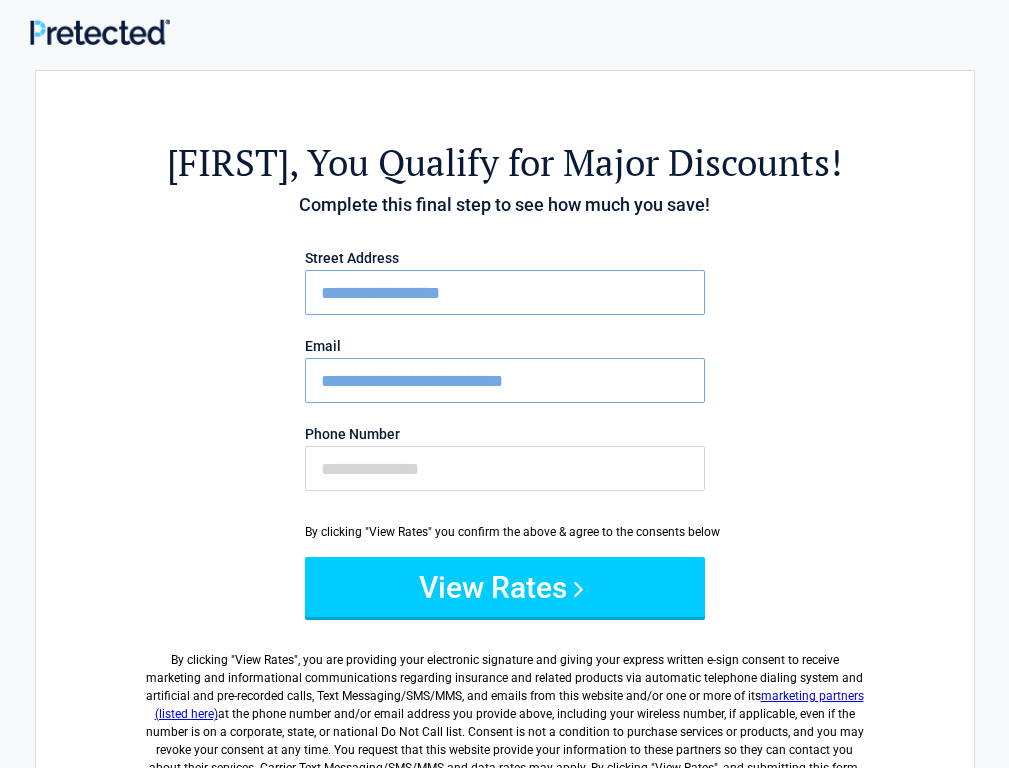 type on "**********" 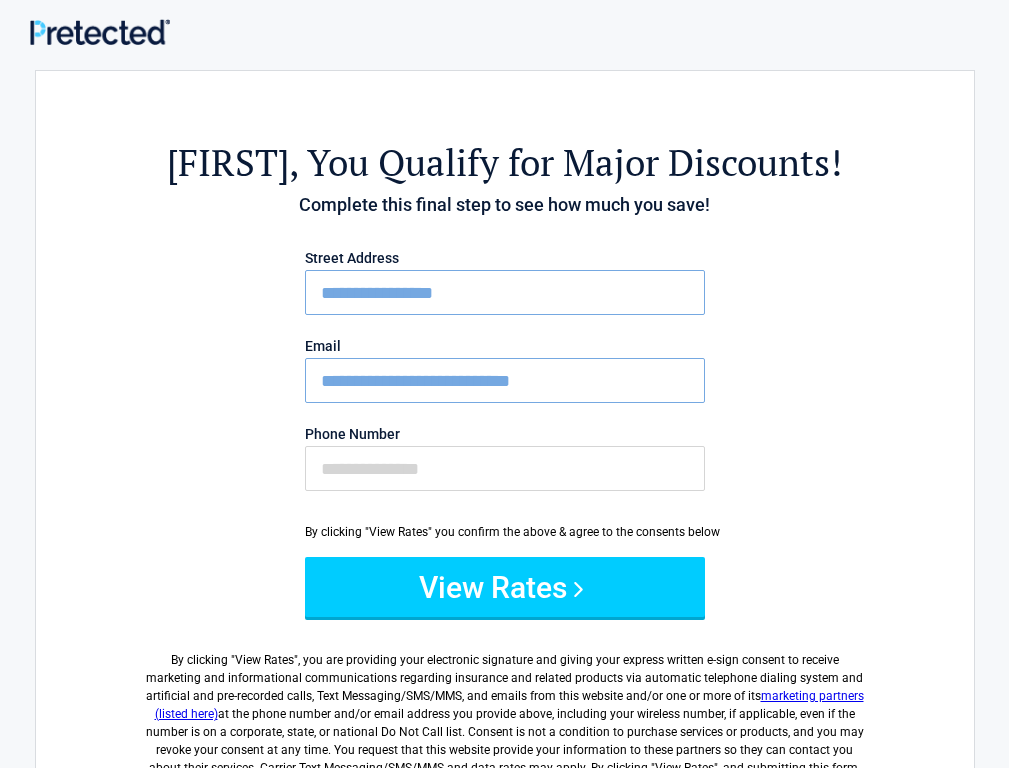 scroll, scrollTop: 0, scrollLeft: 0, axis: both 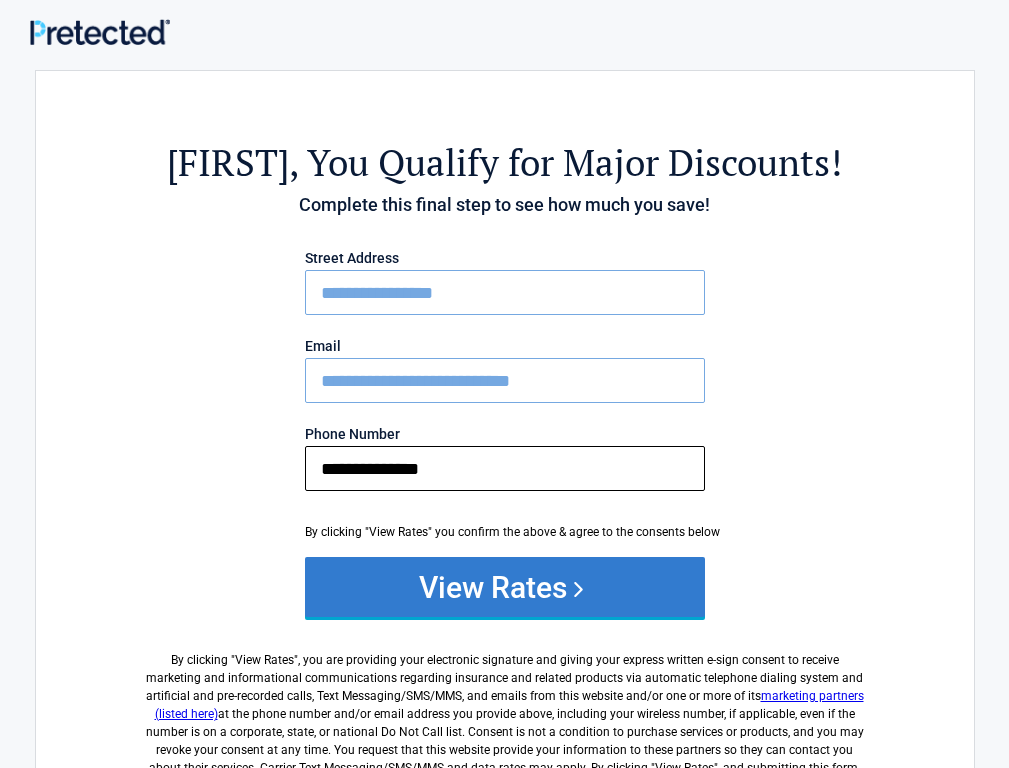 type on "**********" 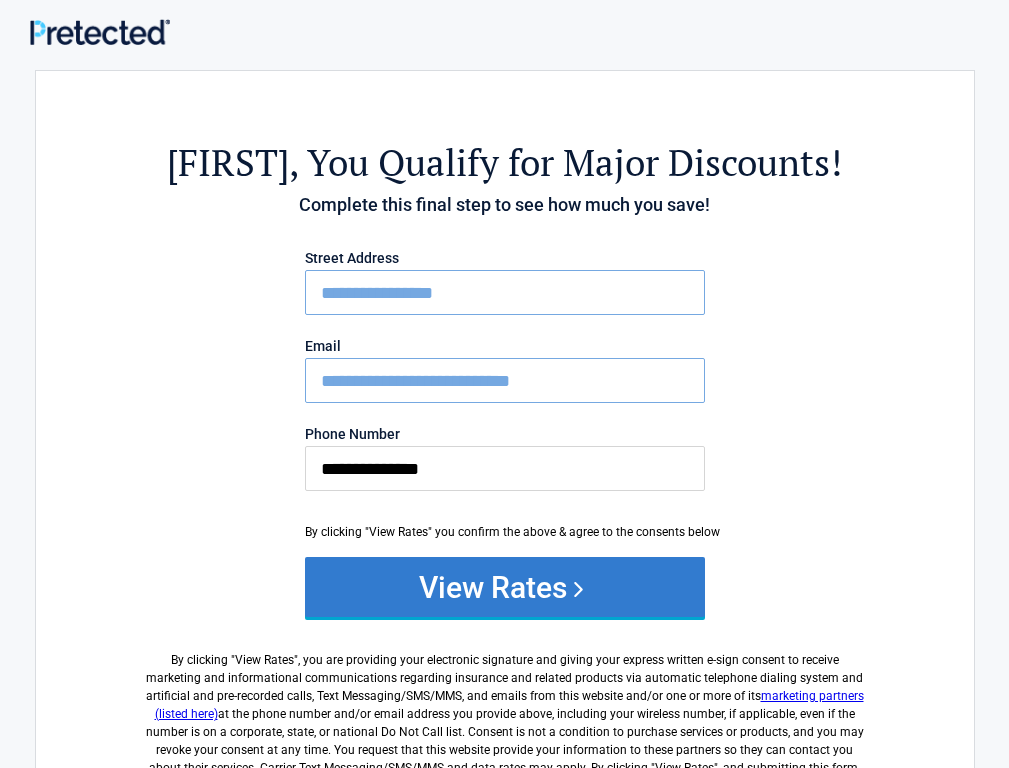 drag, startPoint x: 446, startPoint y: 568, endPoint x: 461, endPoint y: 593, distance: 29.15476 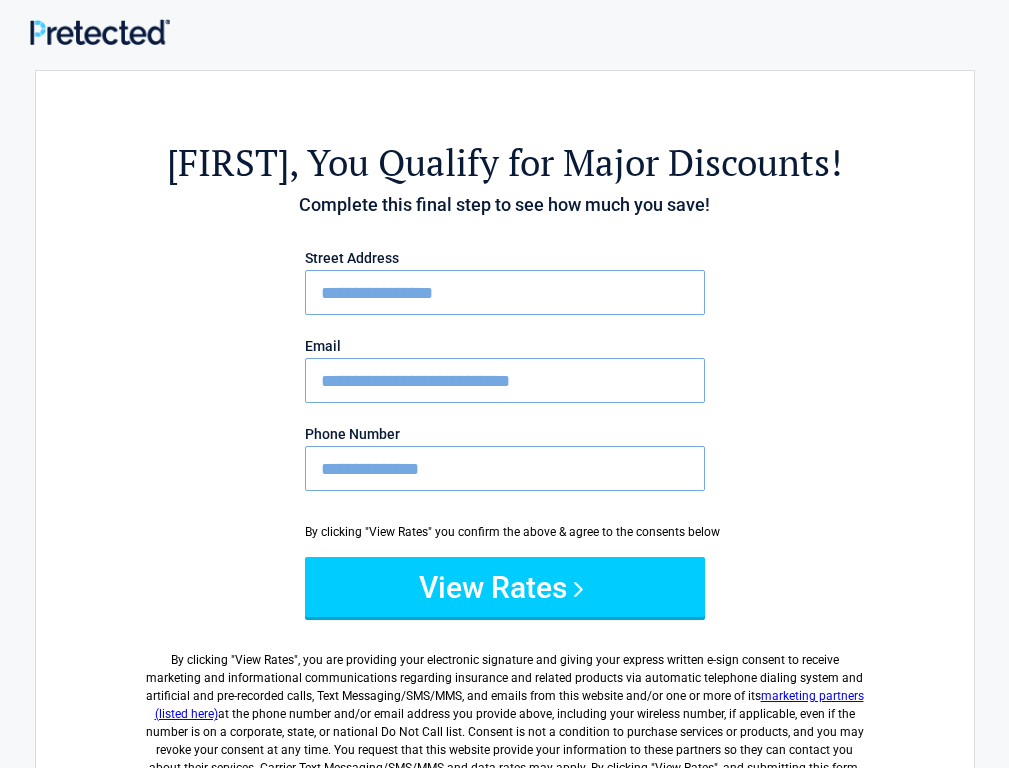 scroll, scrollTop: 0, scrollLeft: 0, axis: both 